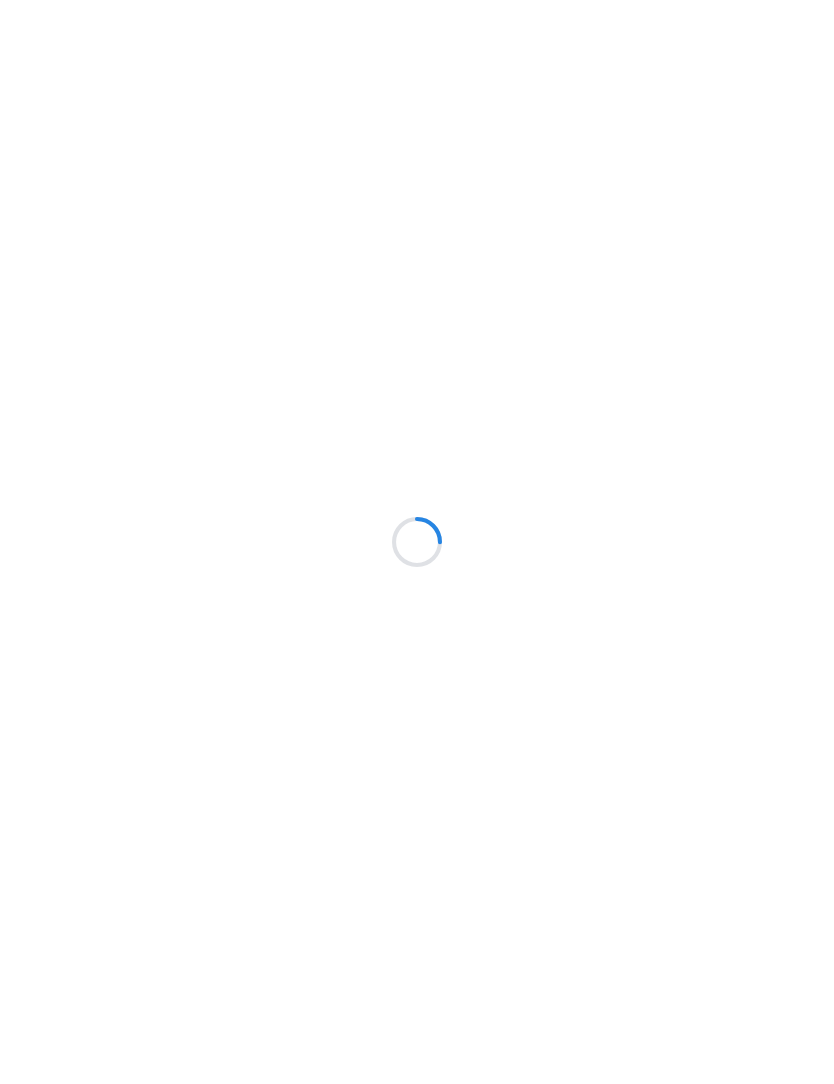 scroll, scrollTop: 0, scrollLeft: 0, axis: both 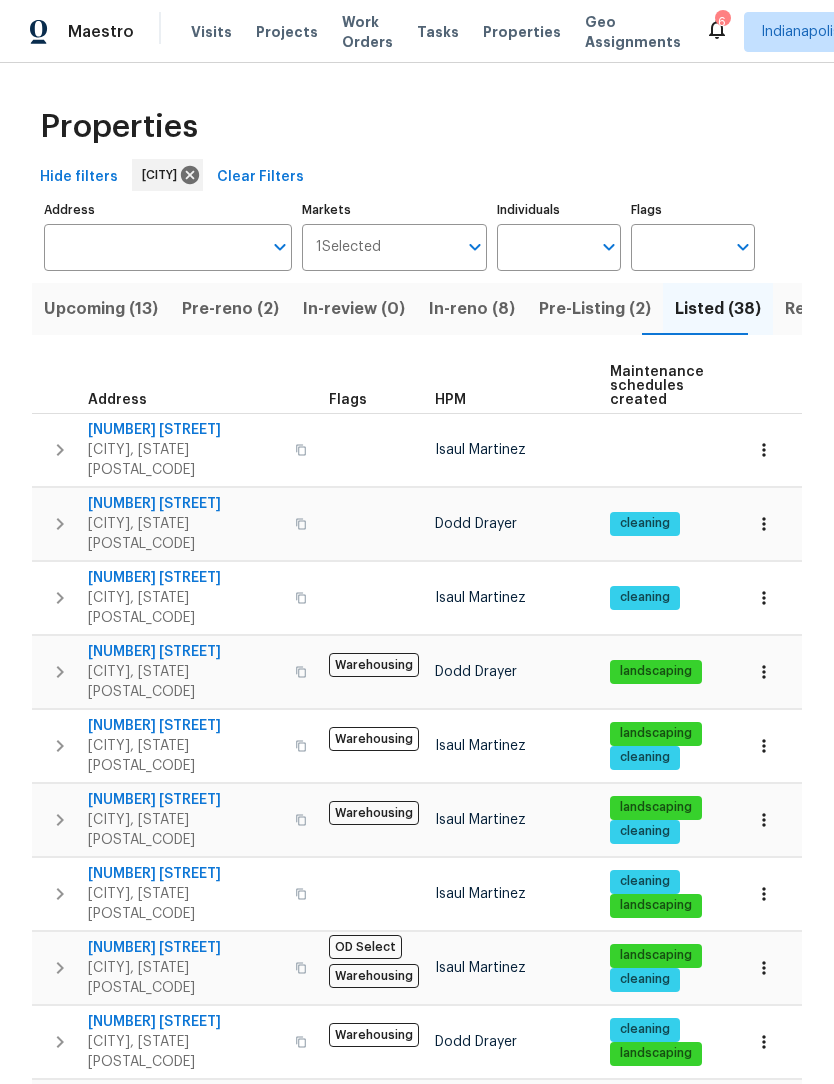 click on "Resale (21)" at bounding box center (827, 309) 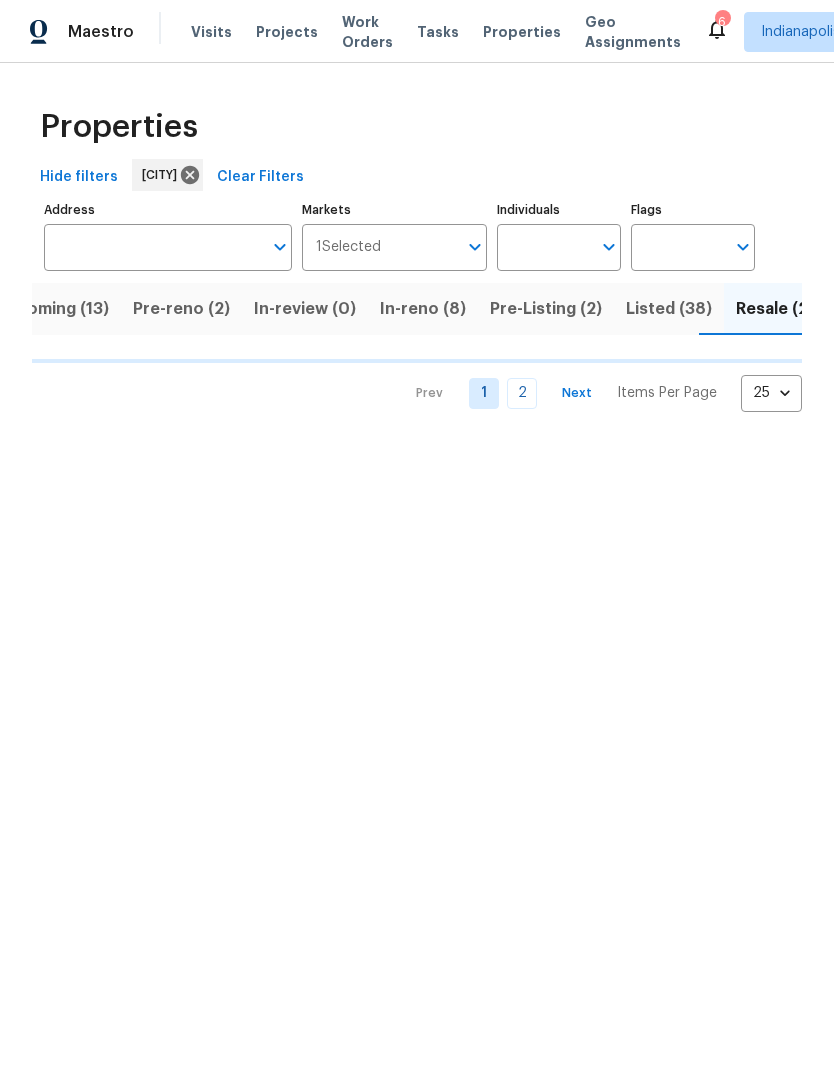 scroll, scrollTop: 0, scrollLeft: 51, axis: horizontal 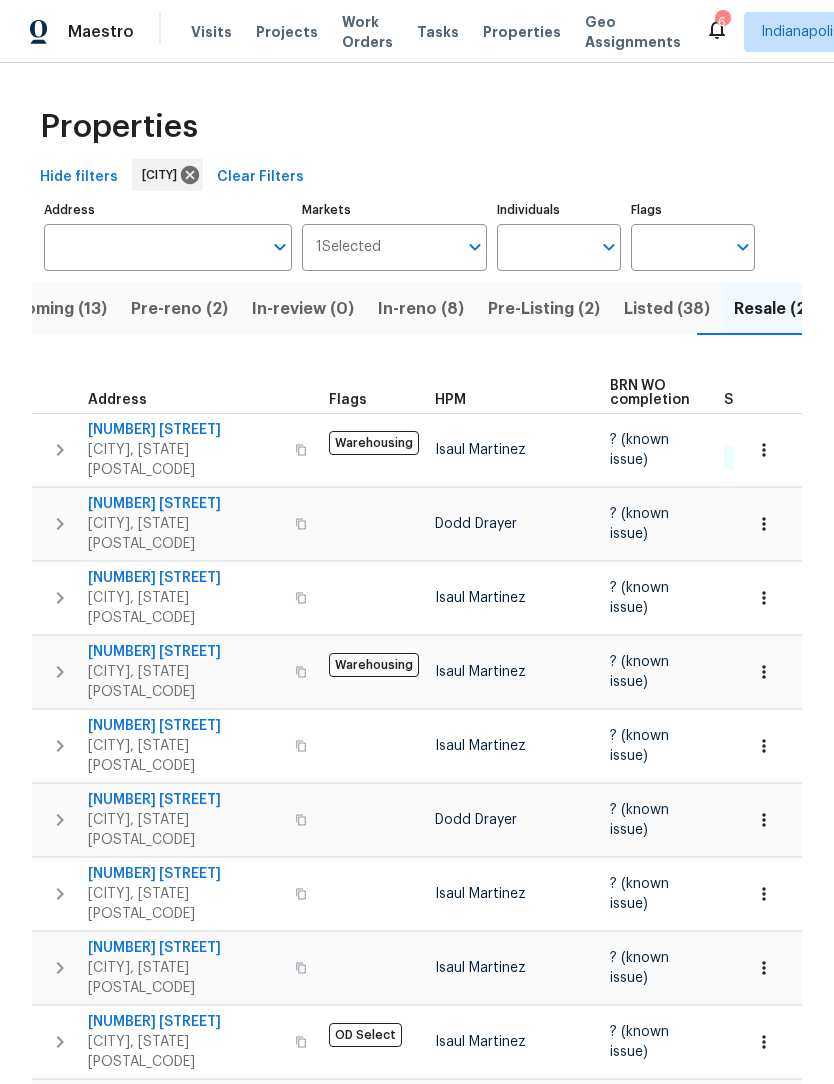 click on "Listed (38)" at bounding box center (667, 309) 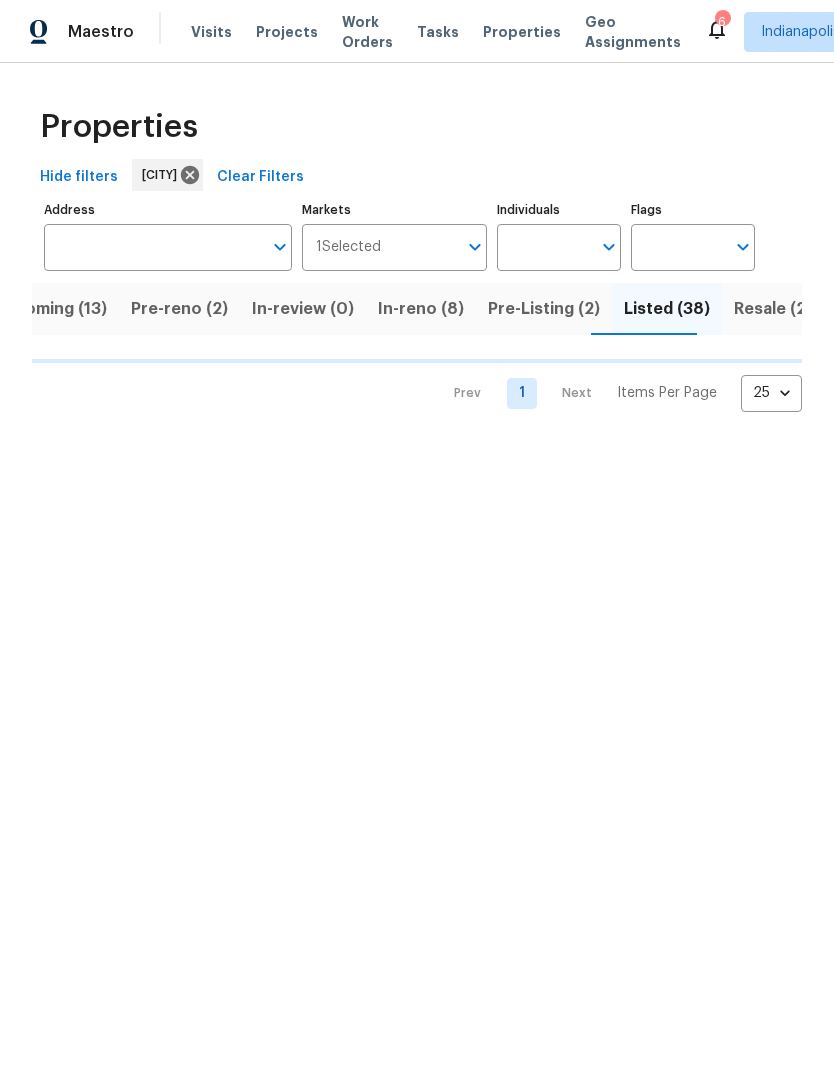 click on "Pre-Listing (2)" at bounding box center [544, 309] 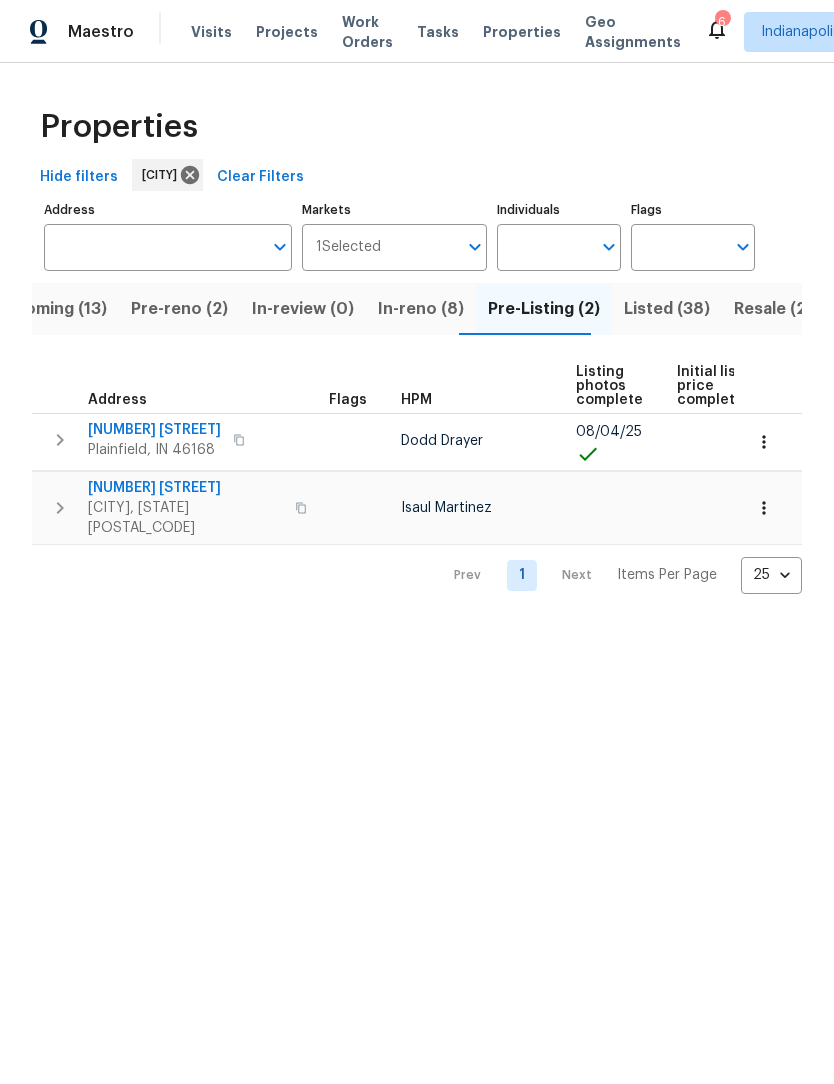 click on "In-reno (8)" at bounding box center [421, 309] 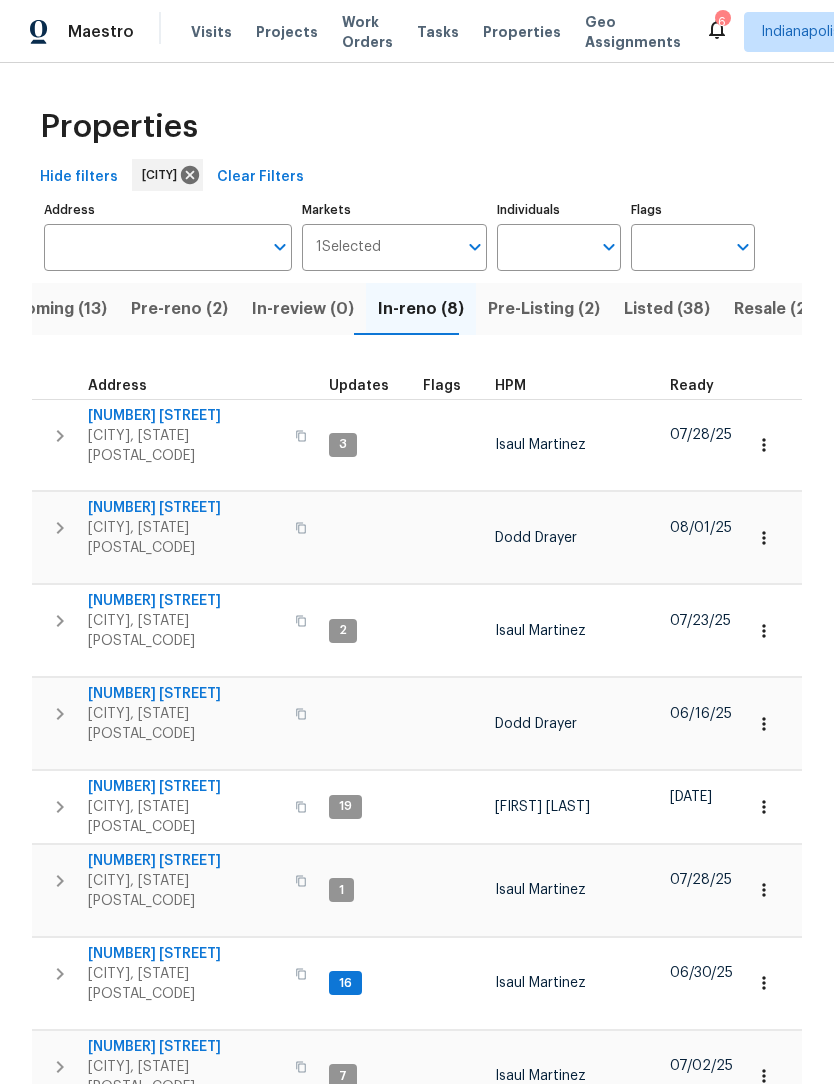 click on "Pre-reno (2)" at bounding box center (179, 309) 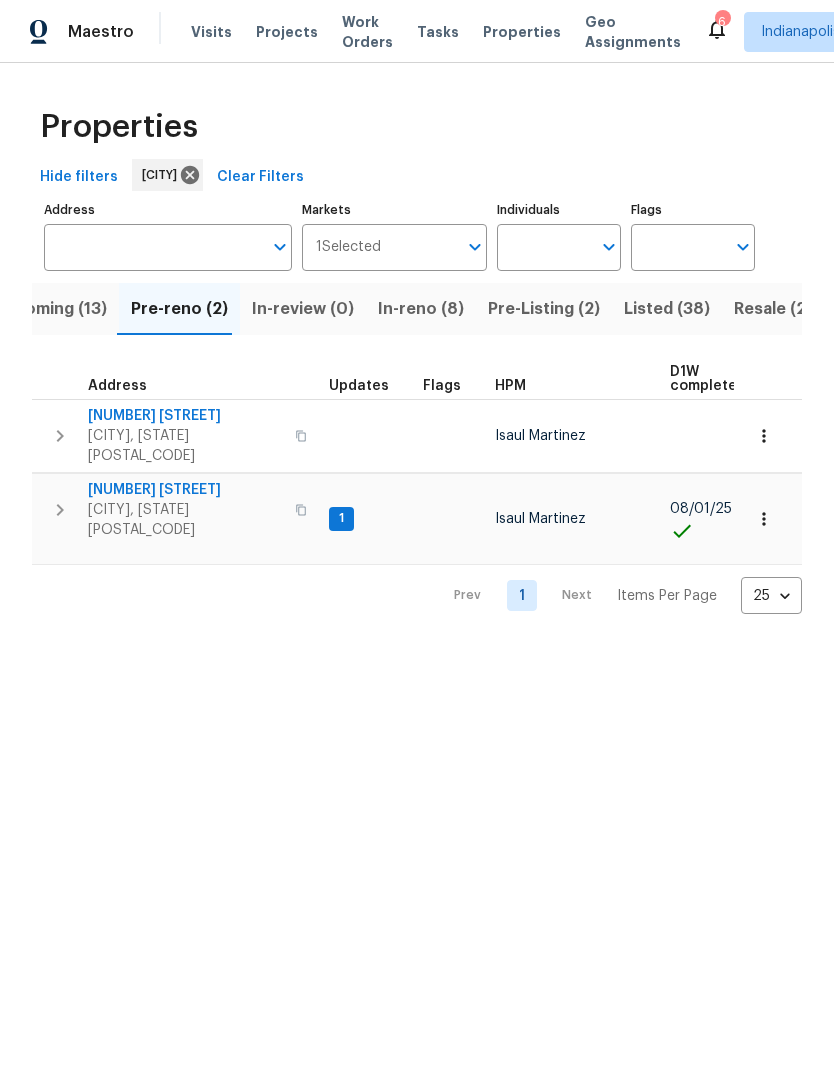 click on "11837 Wapiti Way" at bounding box center [185, 490] 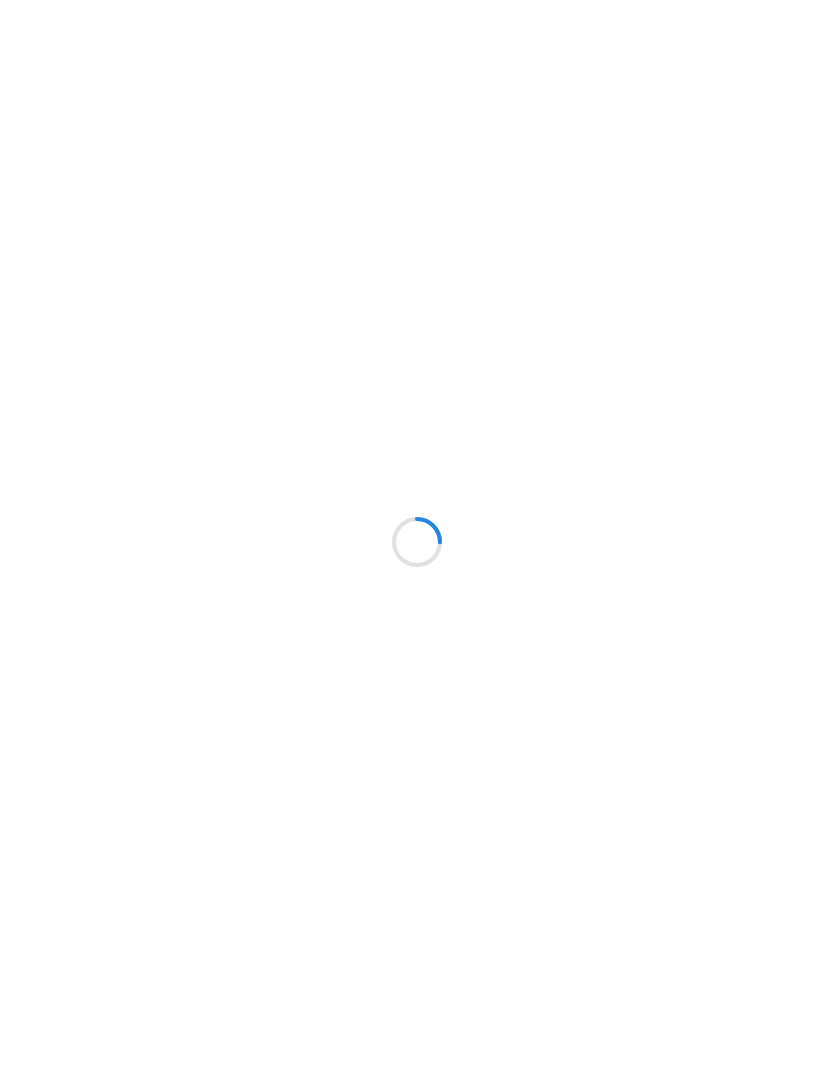 scroll, scrollTop: 0, scrollLeft: 0, axis: both 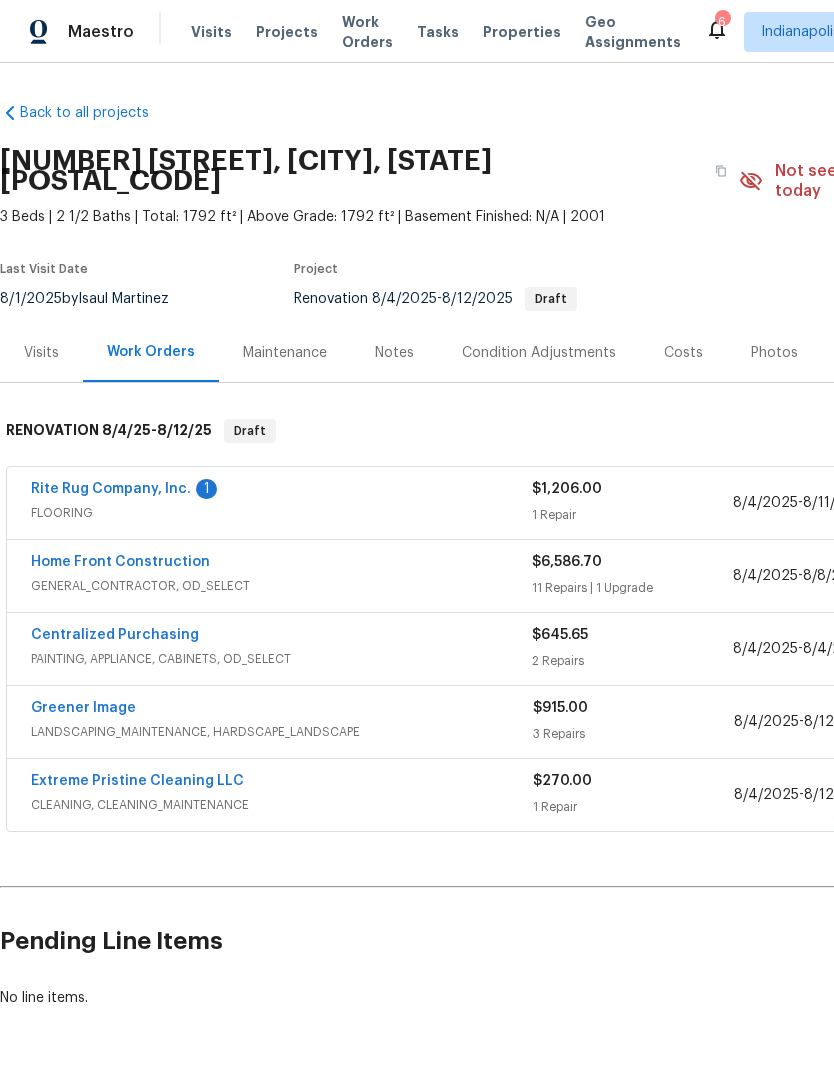 click on "Rite Rug Company, Inc." at bounding box center [111, 489] 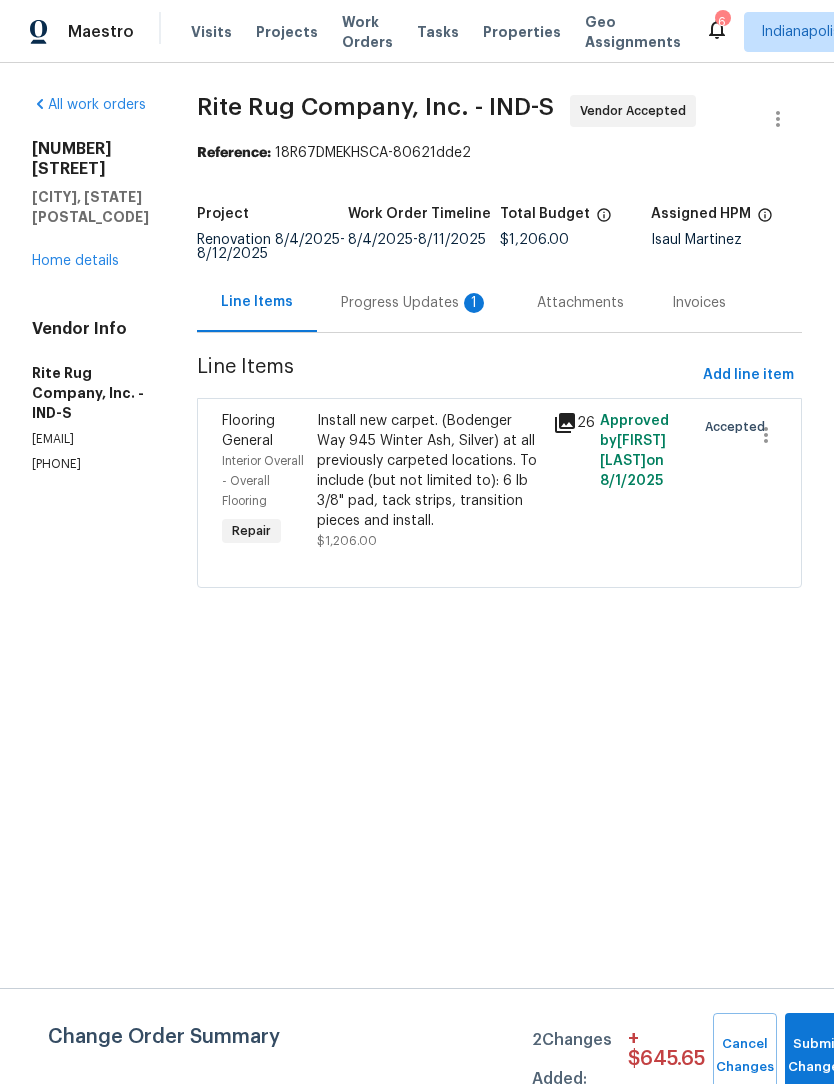 click on "Progress Updates 1" at bounding box center [415, 303] 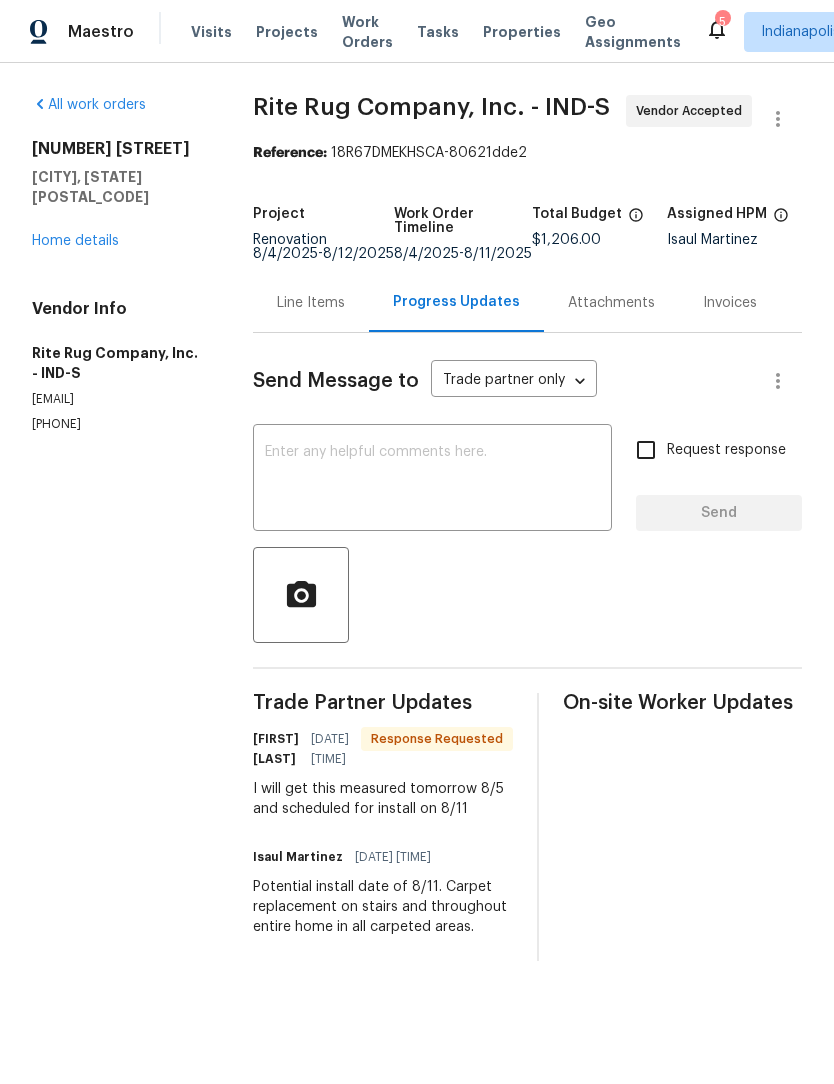 click on "Line Items" at bounding box center (311, 303) 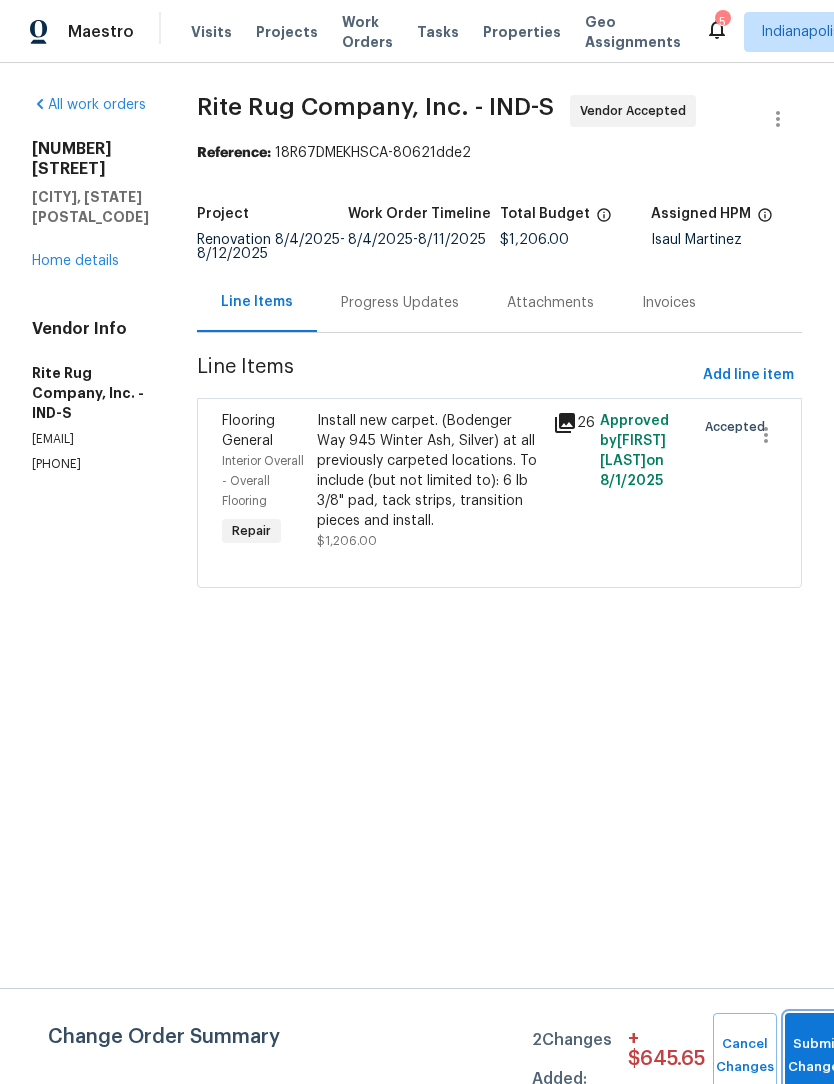 click on "Submit Changes" at bounding box center (817, 1056) 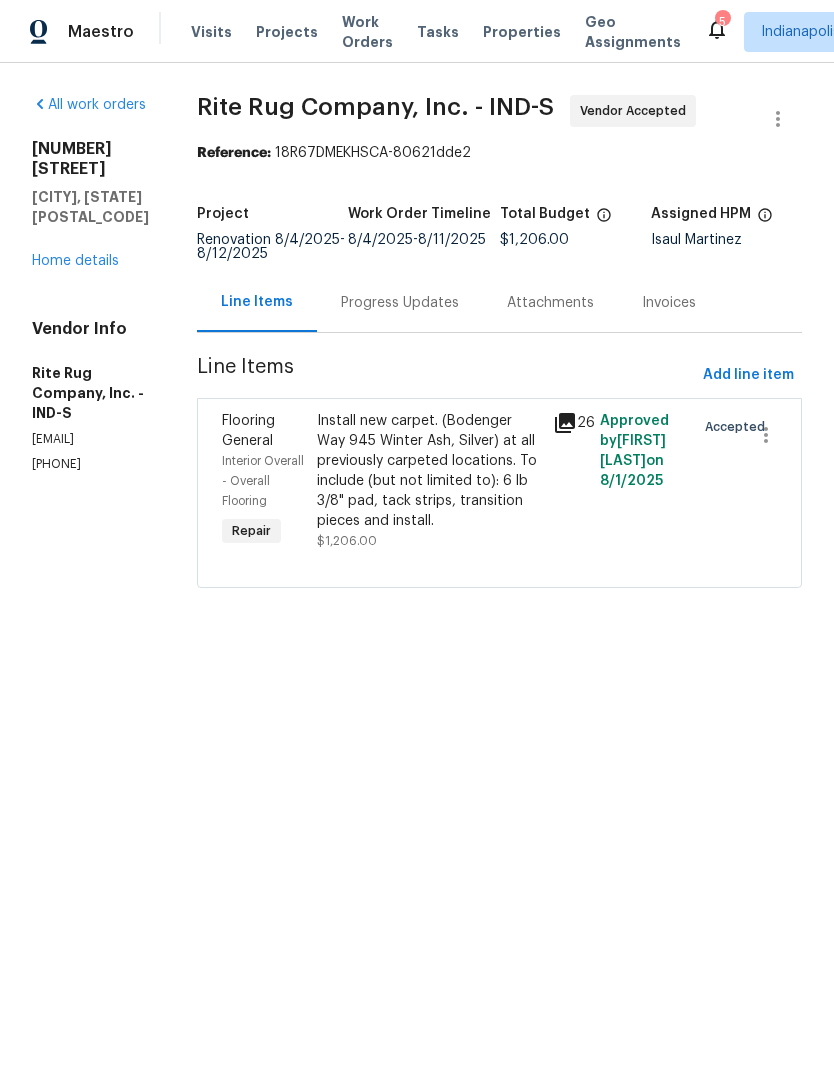 click on "Home details" at bounding box center [75, 261] 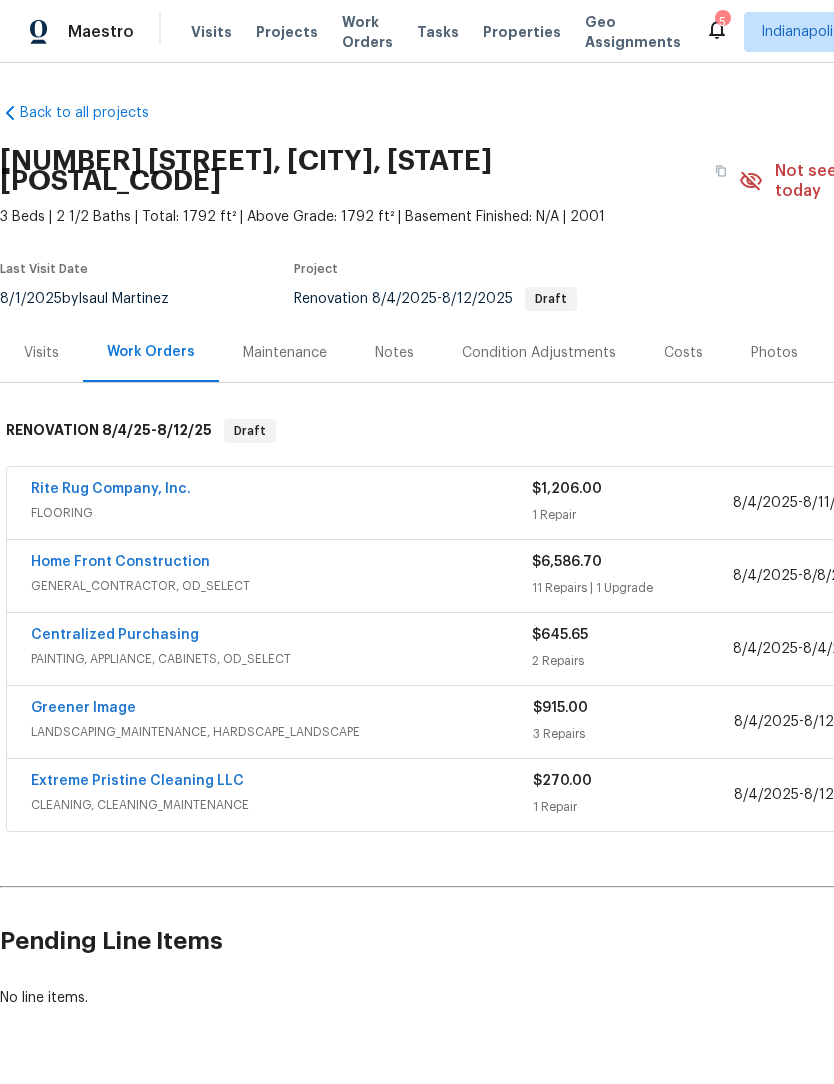 scroll, scrollTop: 0, scrollLeft: 0, axis: both 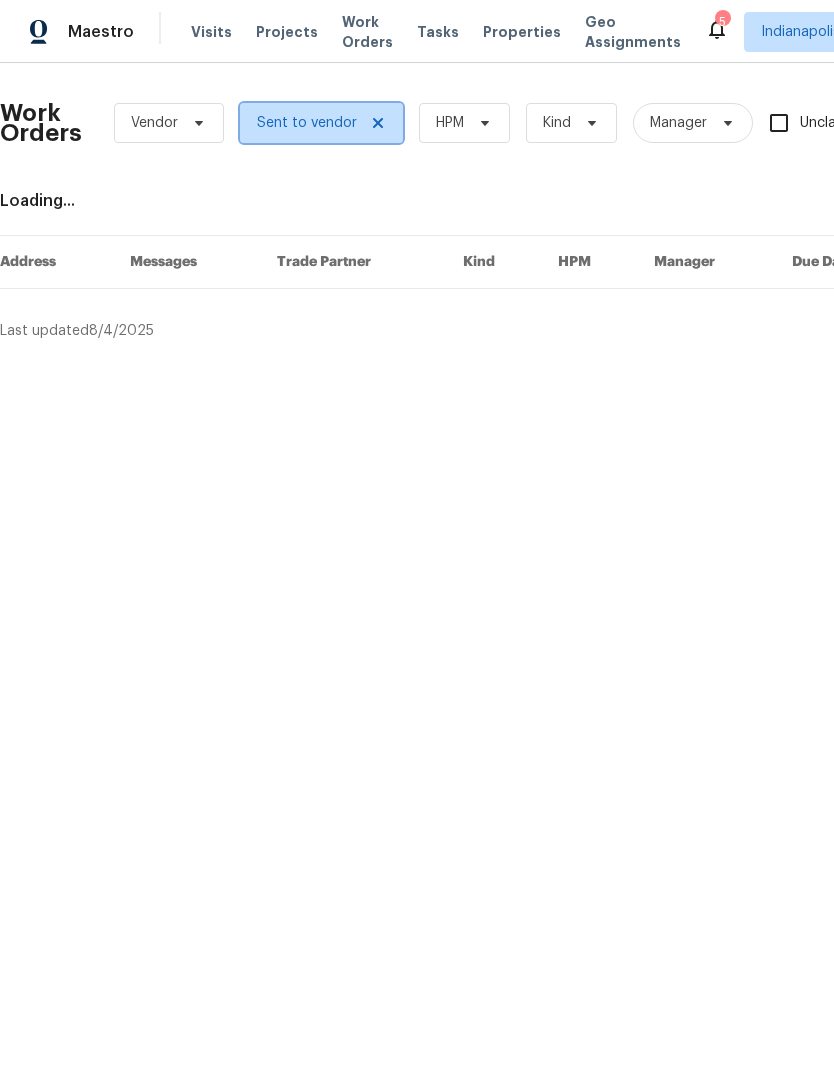 click 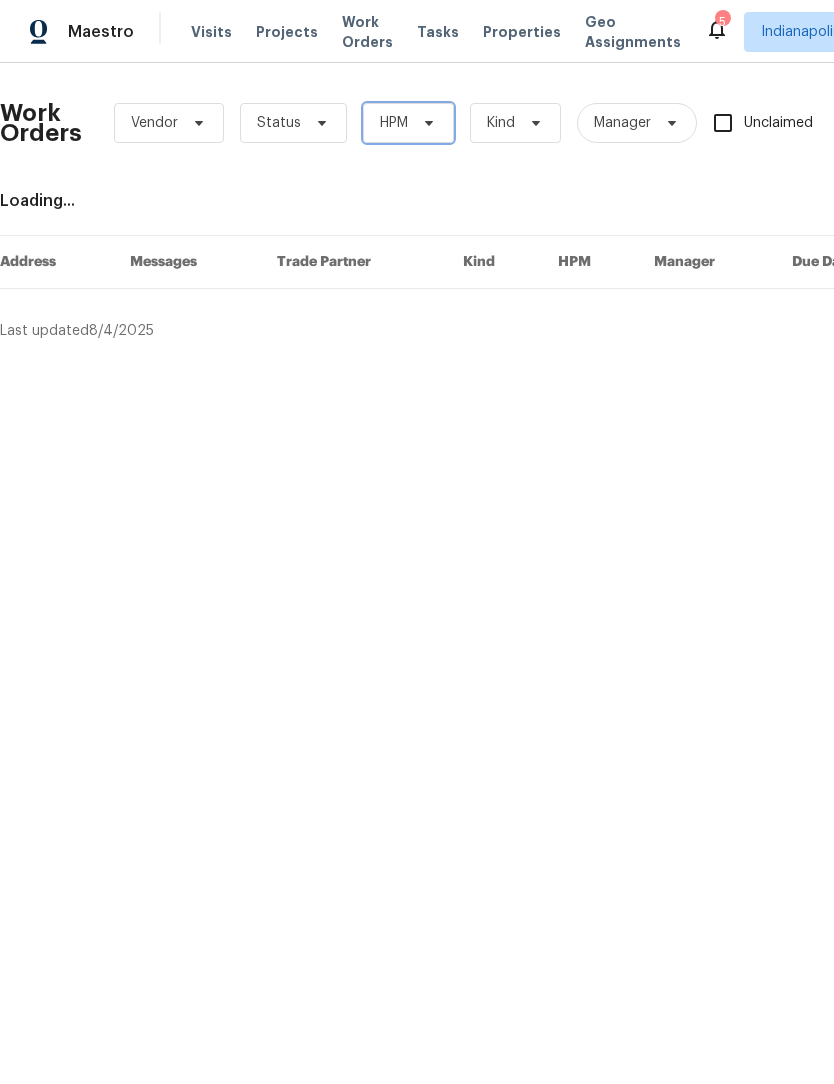 click on "HPM" at bounding box center [408, 123] 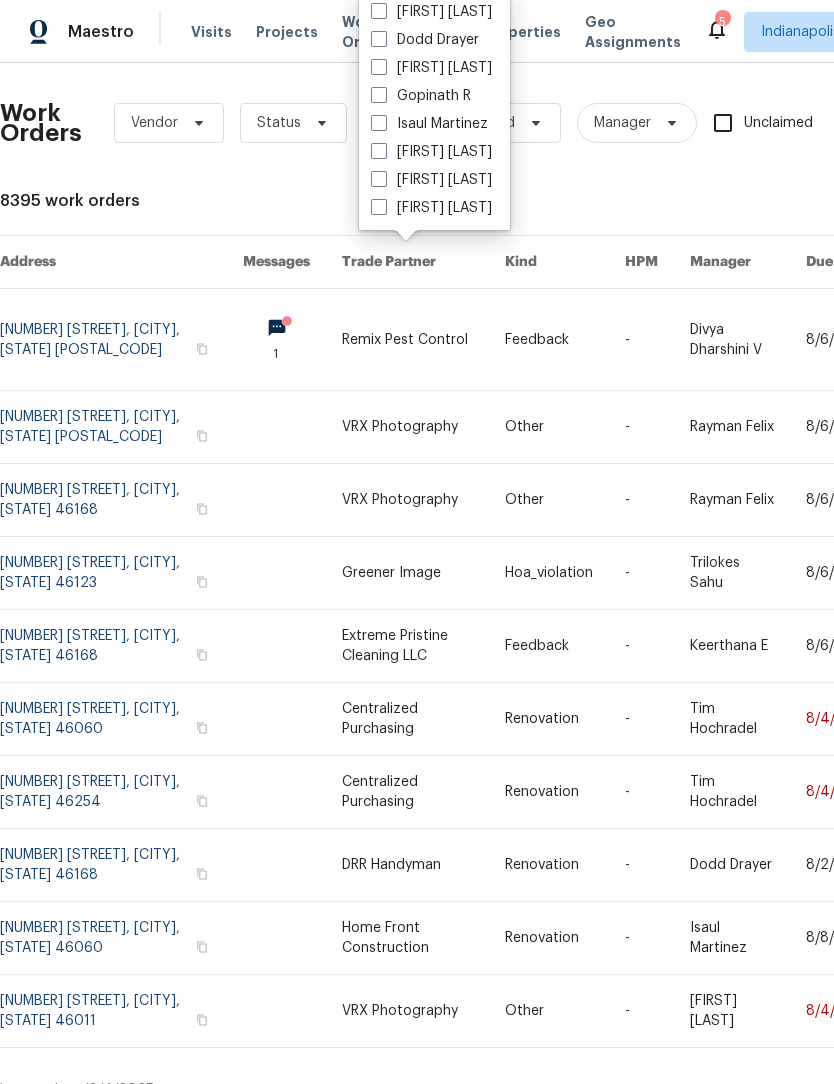 click on "Work Orders Vendor Status HPM Kind Manager Unclaimed ​ View Reno Index 8395 work orders Address Messages Trade Partner Kind HPM Manager Due Date Budget Status [NUMBER] [STREET], [CITY], [STATE]   [POSTAL_CODE] 1 Remix Pest Control Feedback - [FIRST] [LAST] [DATE] $[PRICE] Vendor Accepted [NUMBER] [STREET], [CITY], [STATE]   [POSTAL_CODE] VRX Photography Other - [FIRST] [LAST] [DATE] $[PRICE] Sent to vendor [NUMBER] [STREET], [PLAINFIELD], [STATE]   [POSTAL_CODE] VRX Photography Other - [FIRST] [LAST] [DATE] $[PRICE] Sent to vendor [NUMBER] [STREET], [CITY], [STATE]   [POSTAL_CODE] Greener Image Hoa_violation - [FIRST] [LAST] [DATE] $[PRICE] Draft [NUMBER] [STREET], [CITY], [STATE]   [POSTAL_CODE] Extreme Pristine Cleaning LLC Feedback - [FIRST] [LAST] [DATE] $[PRICE] Sent to vendor [NUMBER] [STREET], [CITY], [STATE]   [POSTAL_CODE] Centralized Purchasing Renovation - [FIRST] [LAST] [DATE] $[PRICE] Sent to vendor [NUMBER] [STREET], [CITY], [STATE]   [POSTAL_CODE] Centralized Purchasing Renovation - [FIRST] [LAST] [DATE] $[PRICE] Sent to vendor   [POSTAL_CODE] DRR Handyman Renovation" at bounding box center [565, 589] 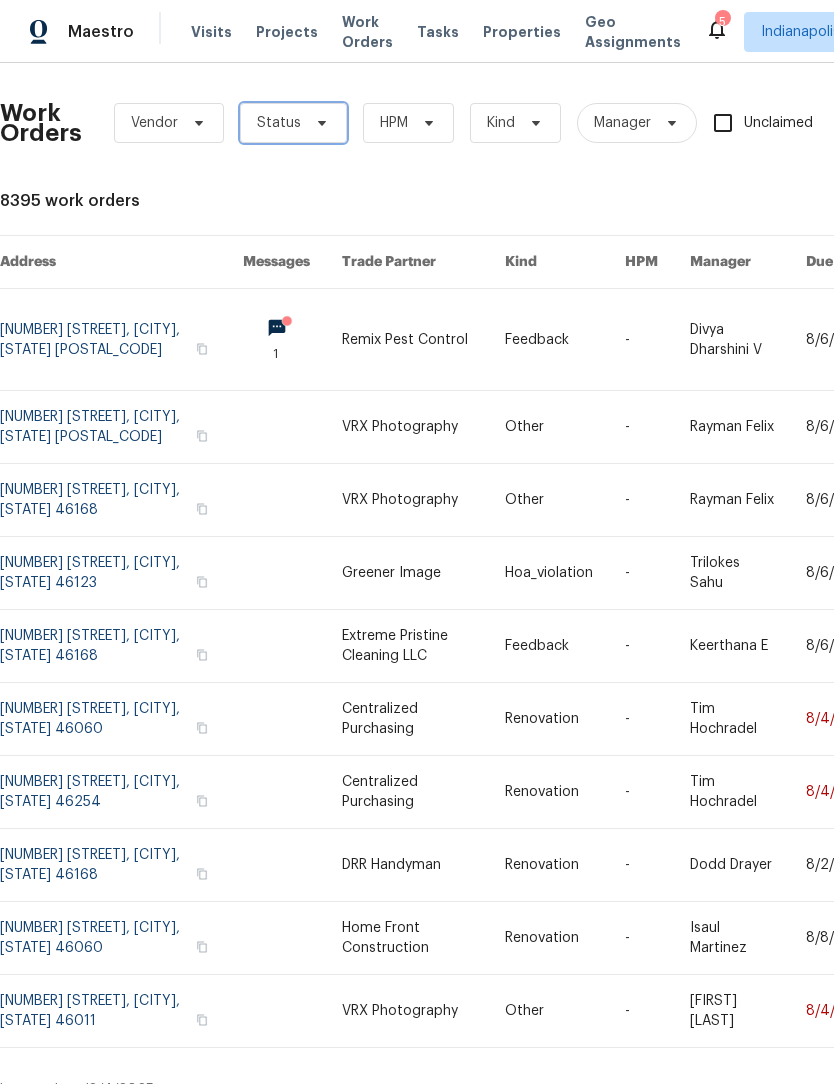 click on "Status" at bounding box center (279, 123) 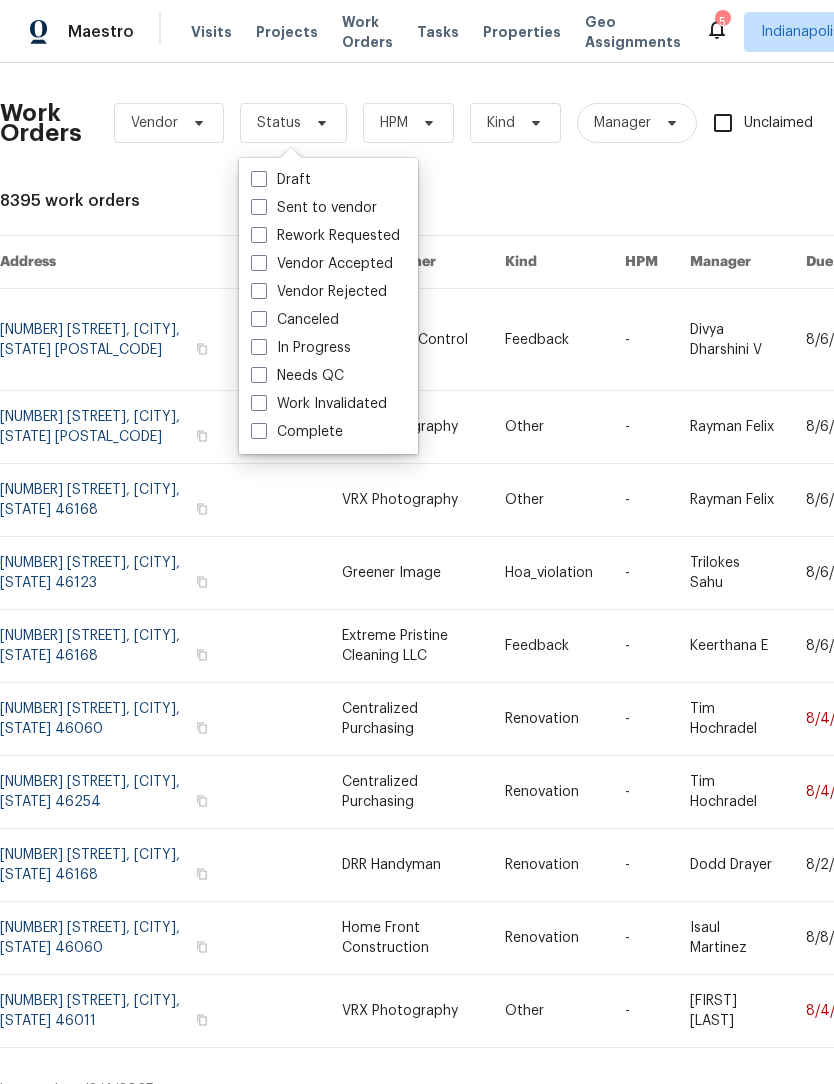 click at bounding box center (259, 375) 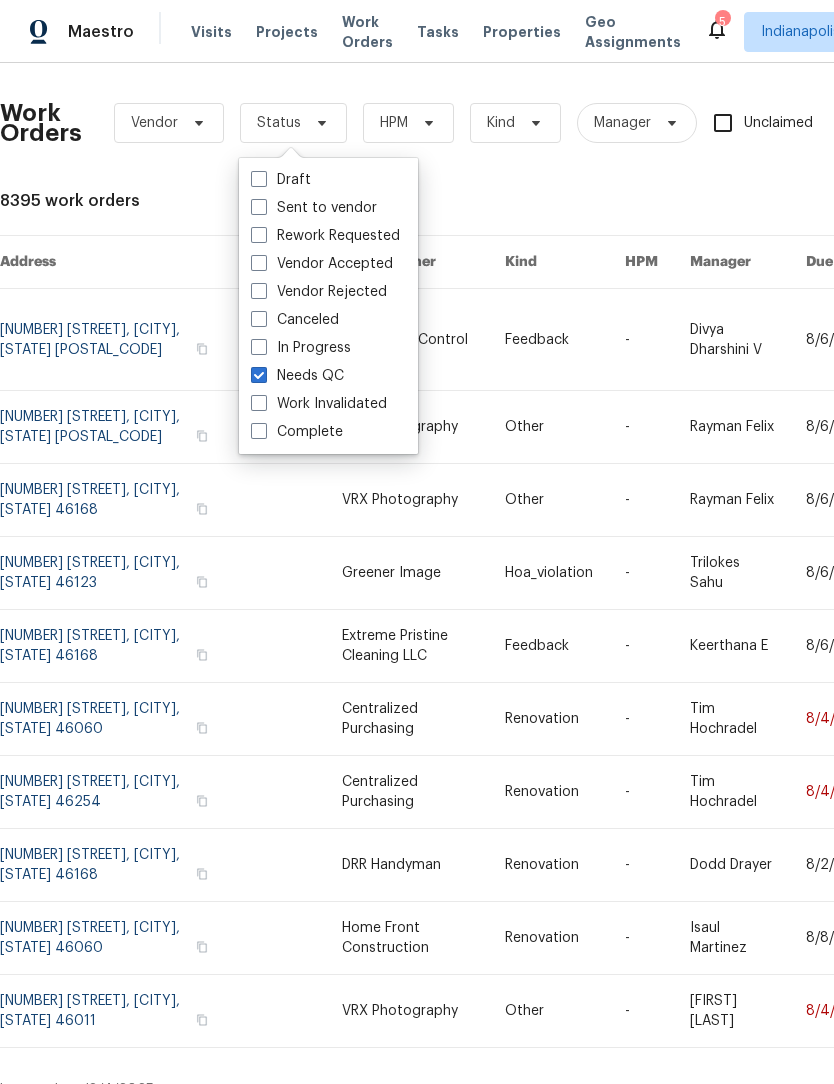 checkbox on "true" 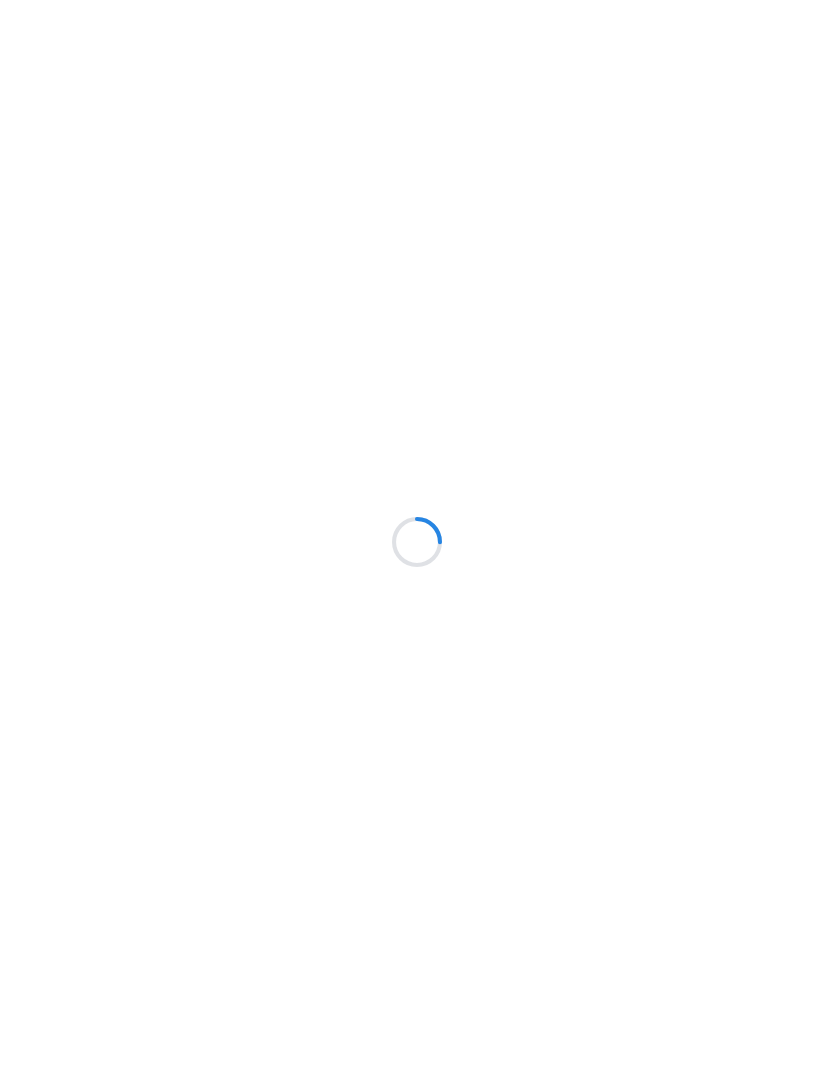 scroll, scrollTop: 0, scrollLeft: 0, axis: both 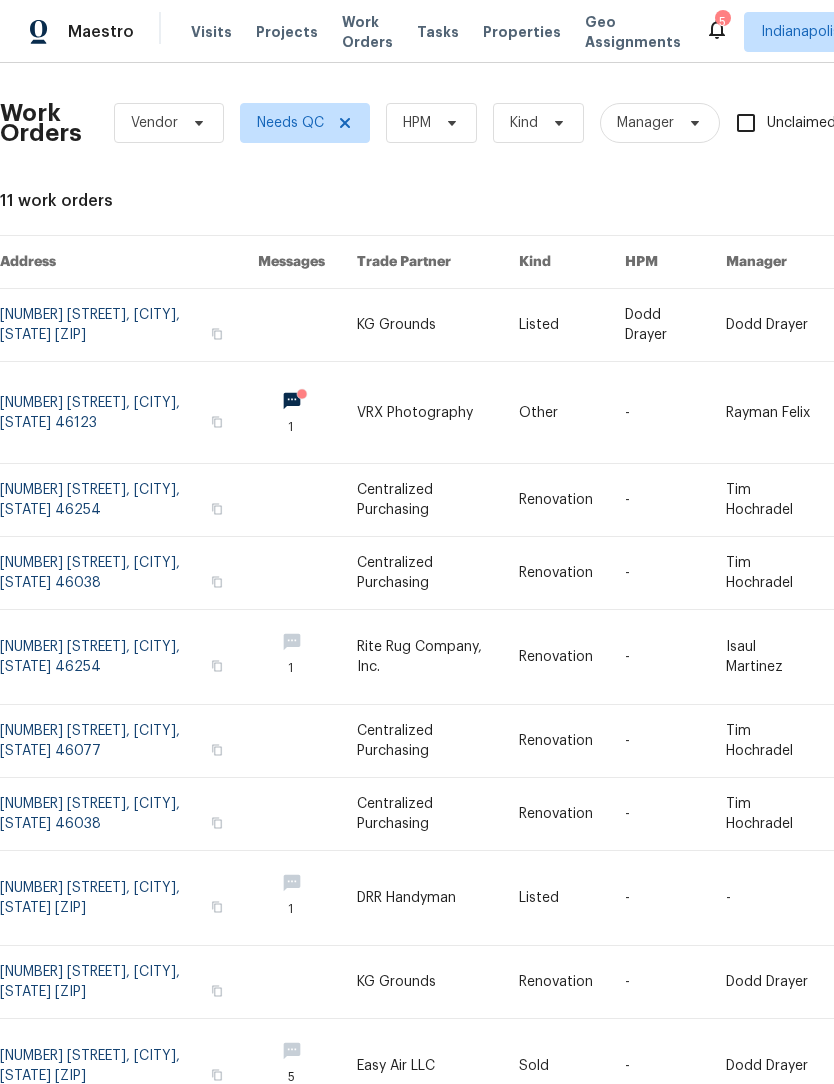 click at bounding box center (129, 412) 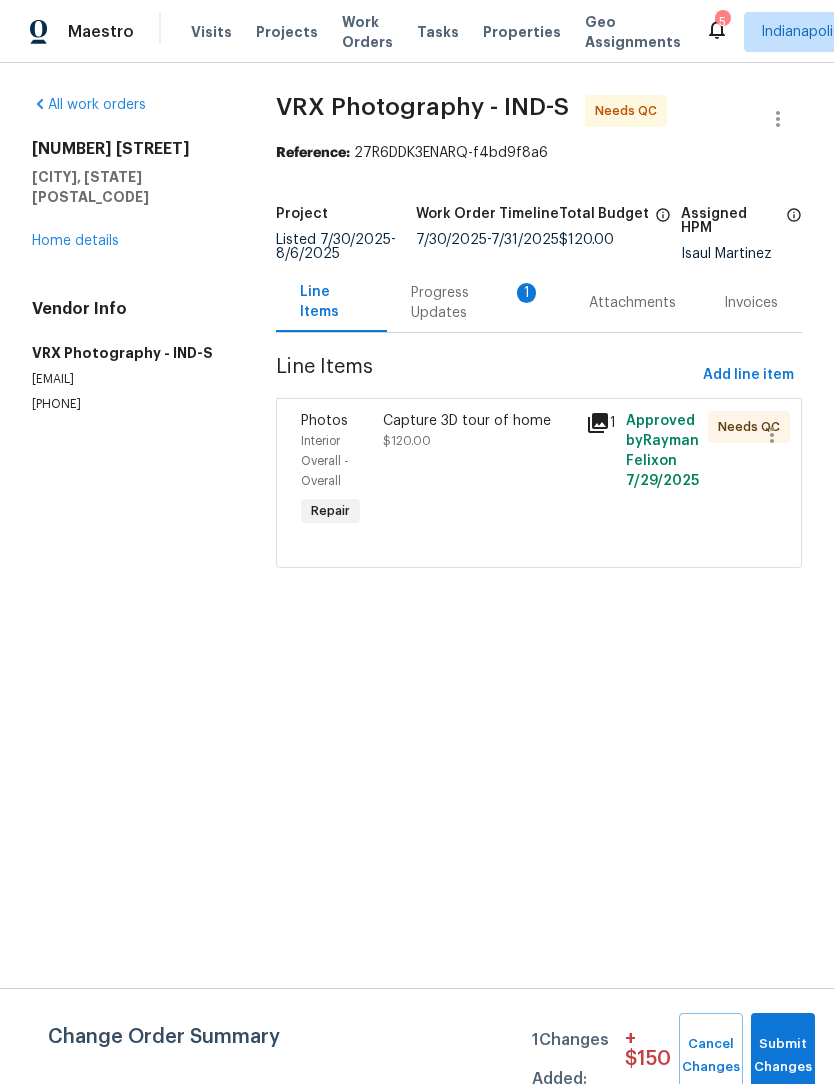 click on "Progress Updates 1" at bounding box center [476, 303] 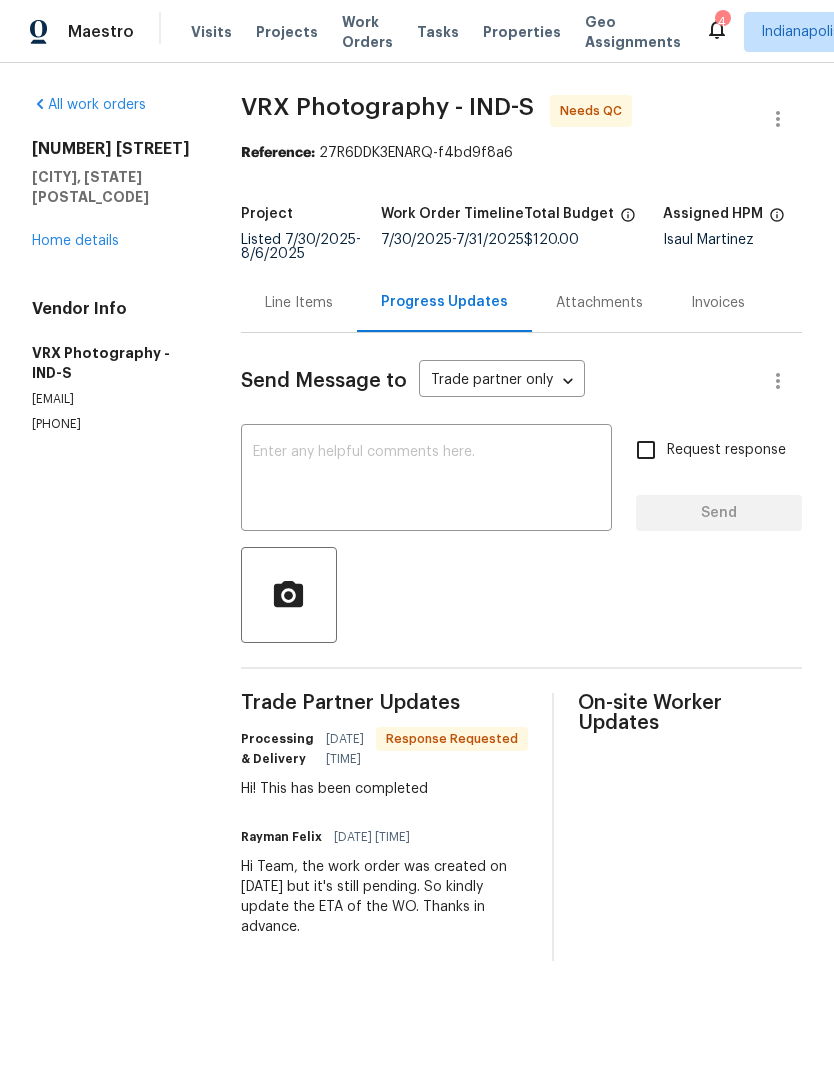 click on "Line Items" at bounding box center [299, 303] 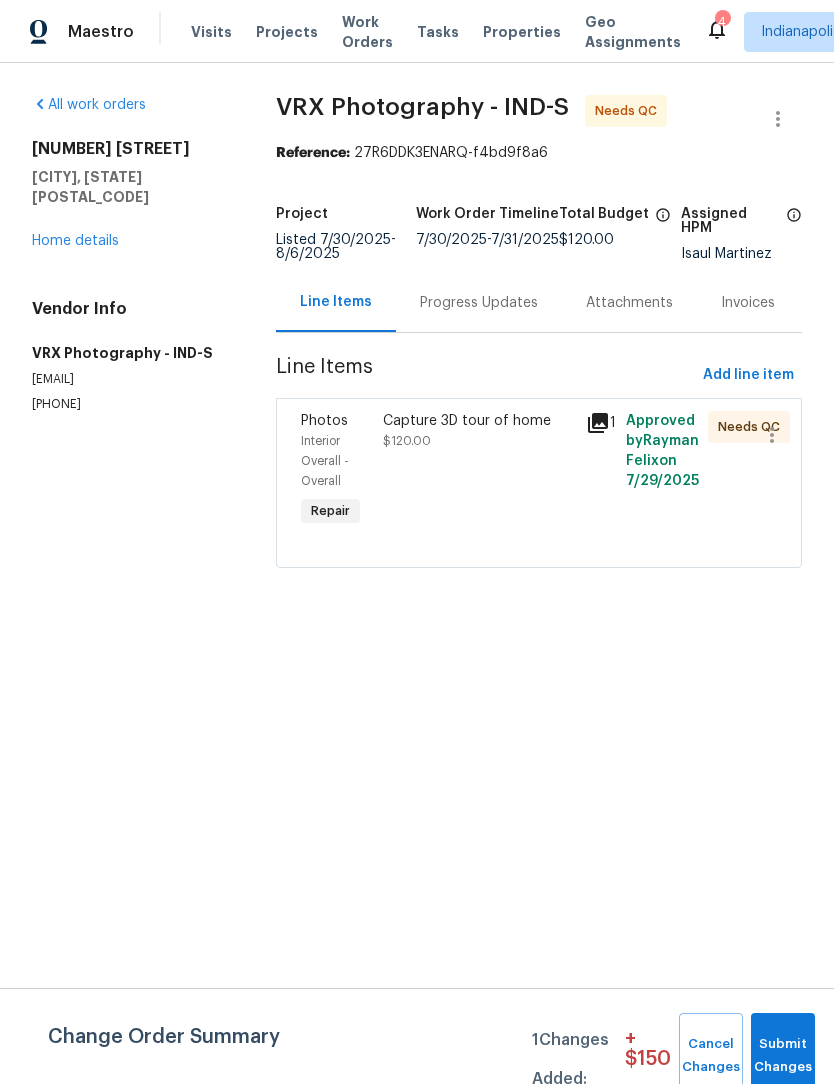 click on "Work Orders" at bounding box center [367, 32] 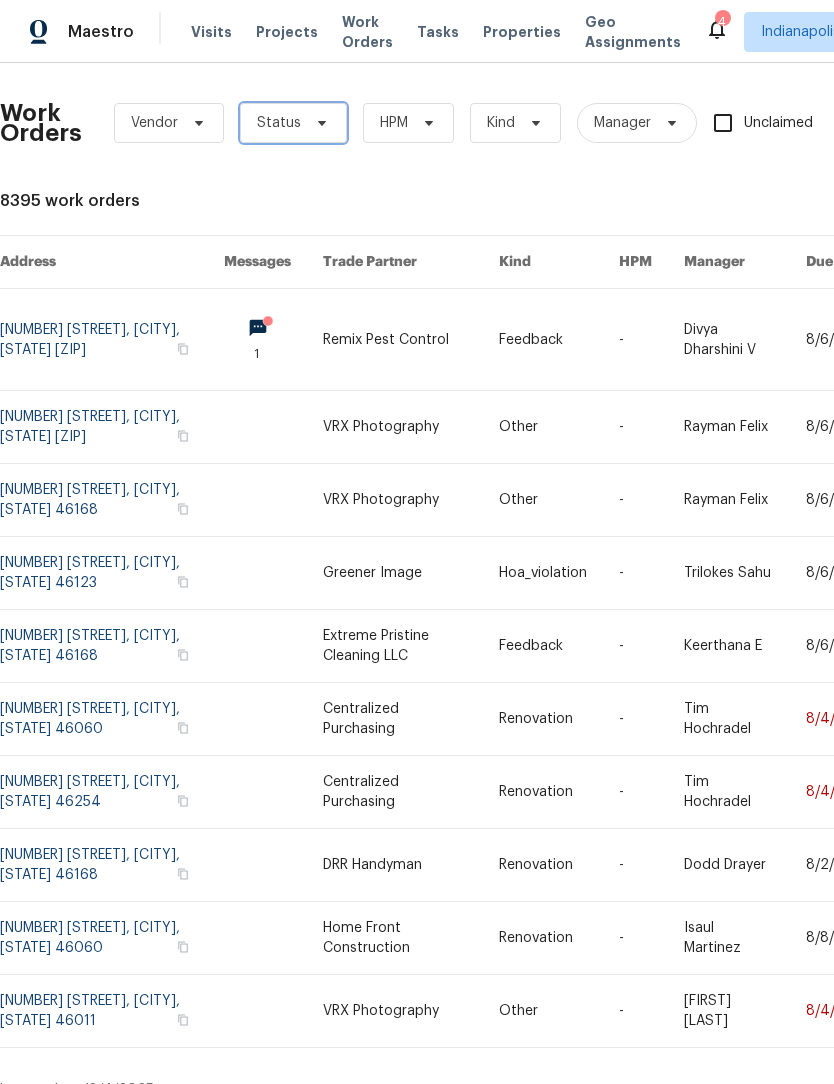 click on "Status" at bounding box center [279, 123] 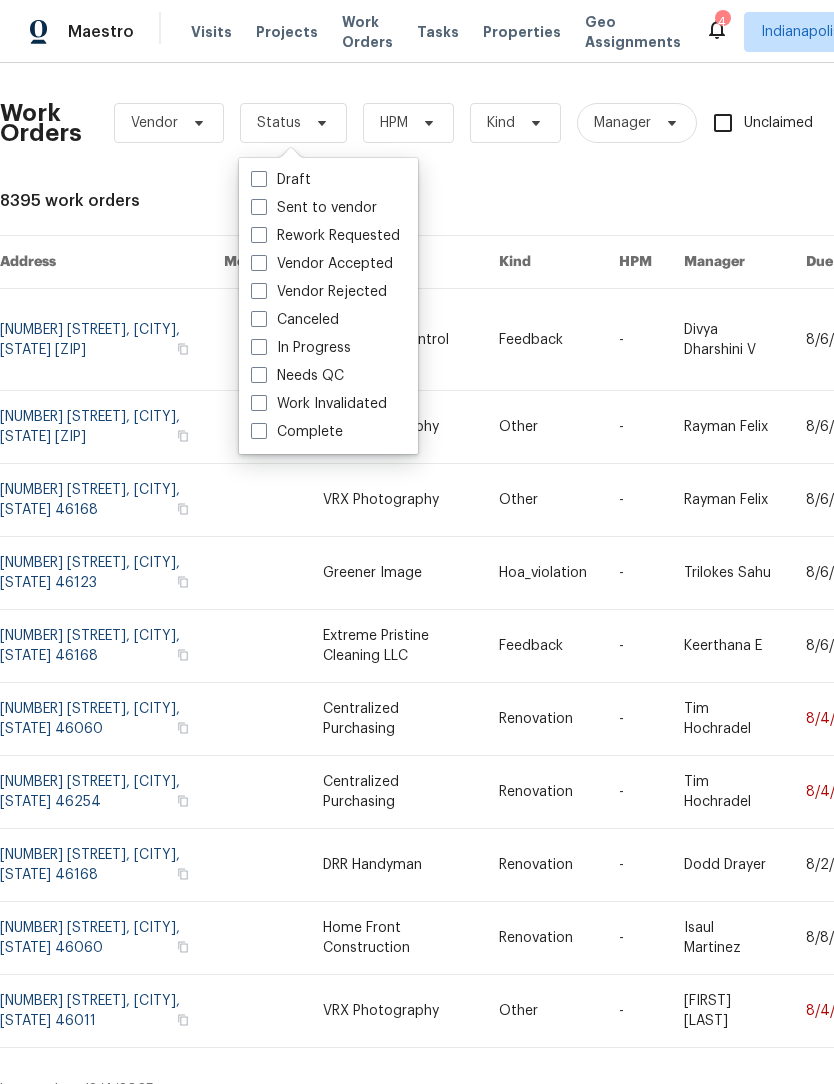click on "Needs QC" at bounding box center (297, 376) 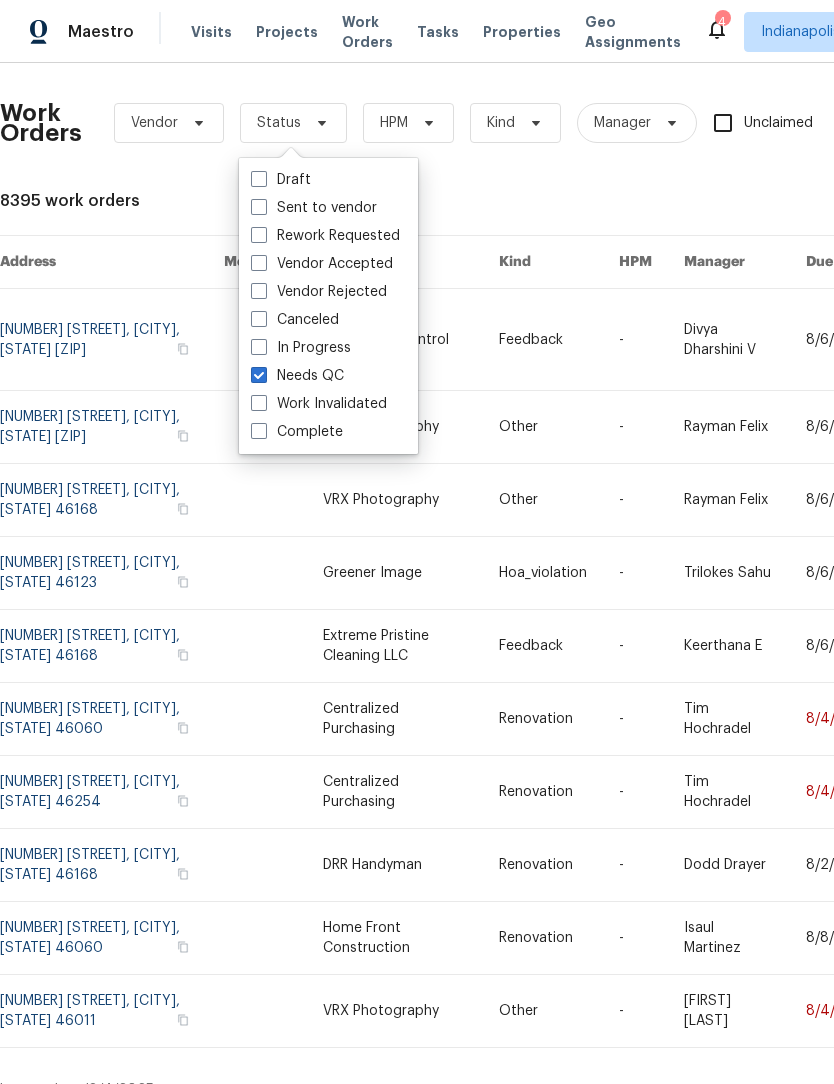 checkbox on "true" 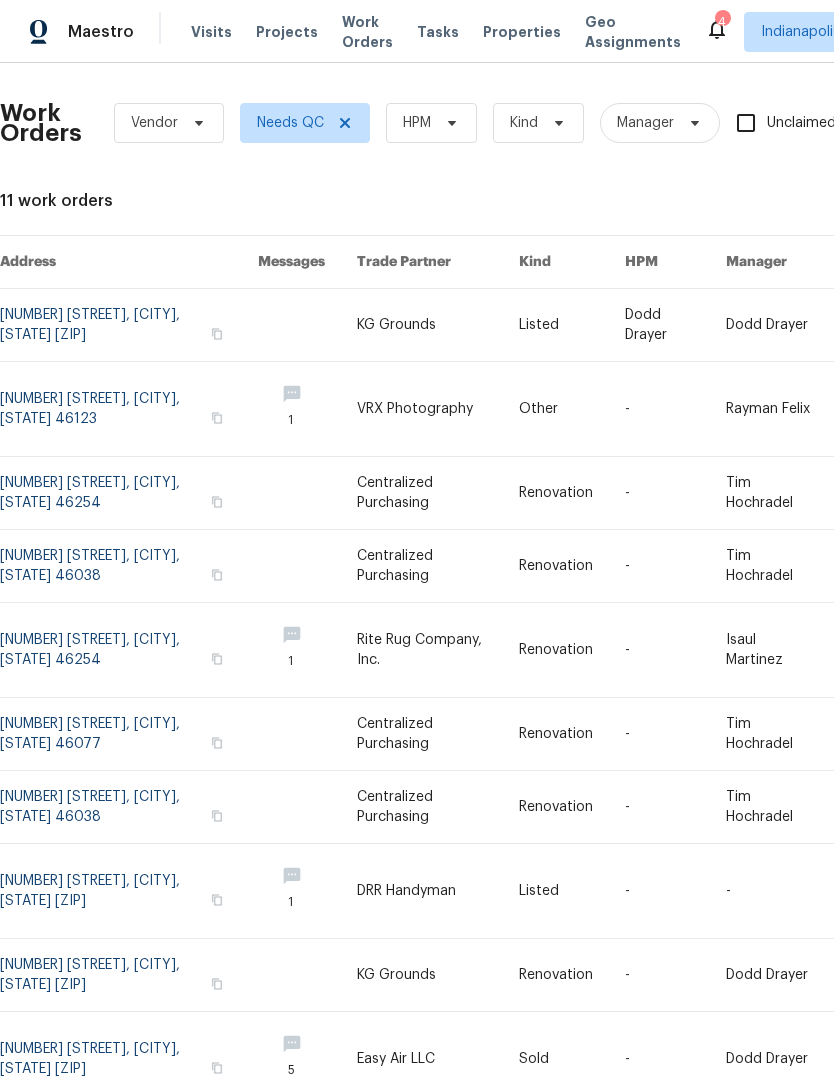 click at bounding box center [129, 650] 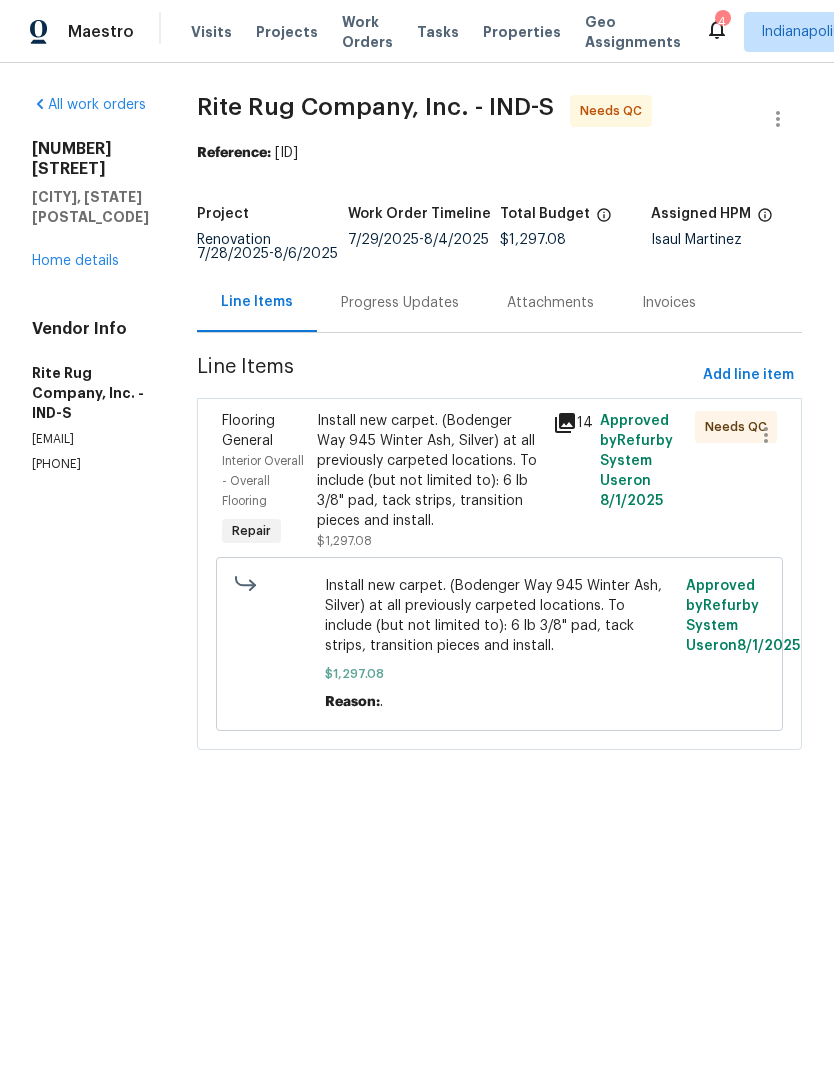 click on "Install new carpet. (Bodenger Way 945 Winter Ash, Silver) at all previously carpeted locations. To include (but not limited to): 6 lb 3/8" pad, tack strips, transition pieces and install." at bounding box center (429, 471) 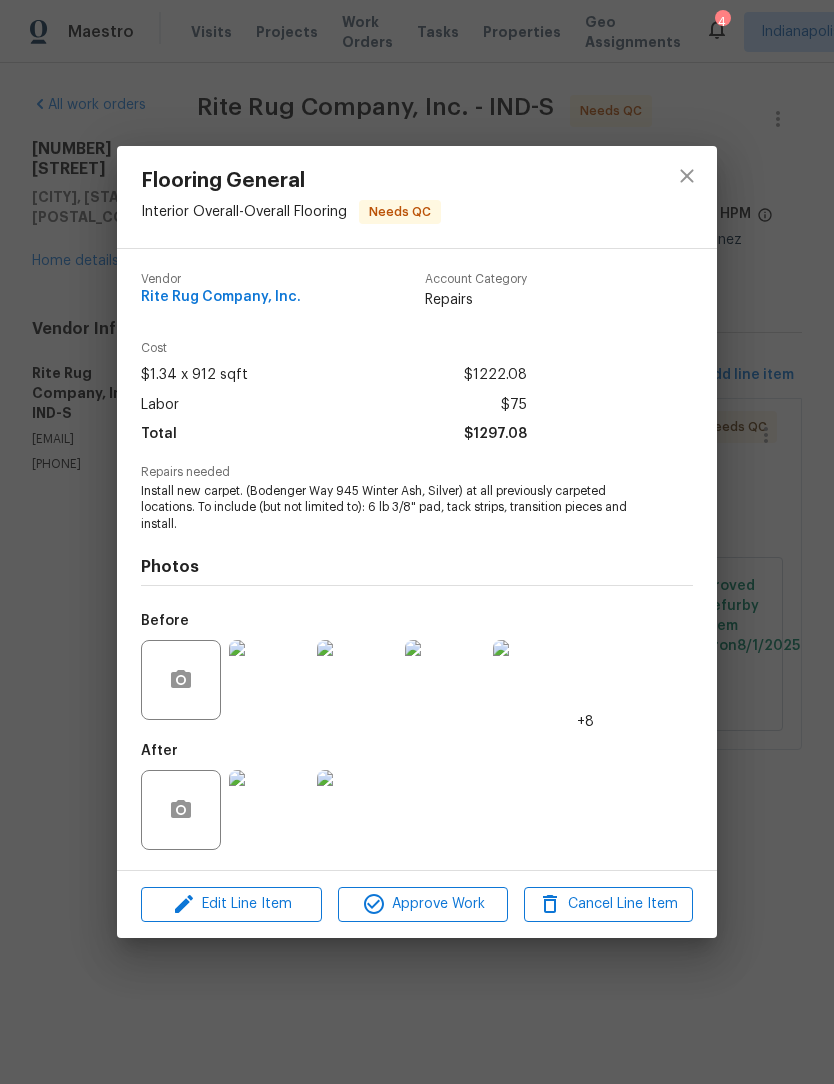 click at bounding box center [269, 810] 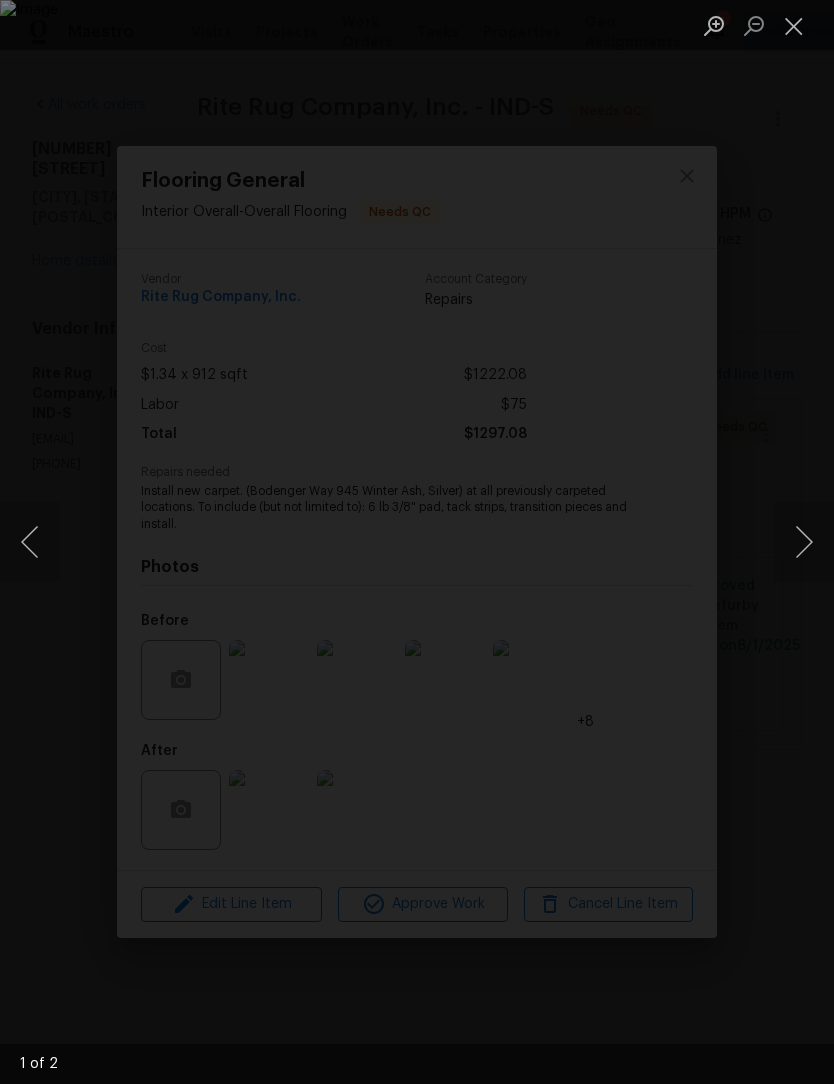 click at bounding box center (804, 542) 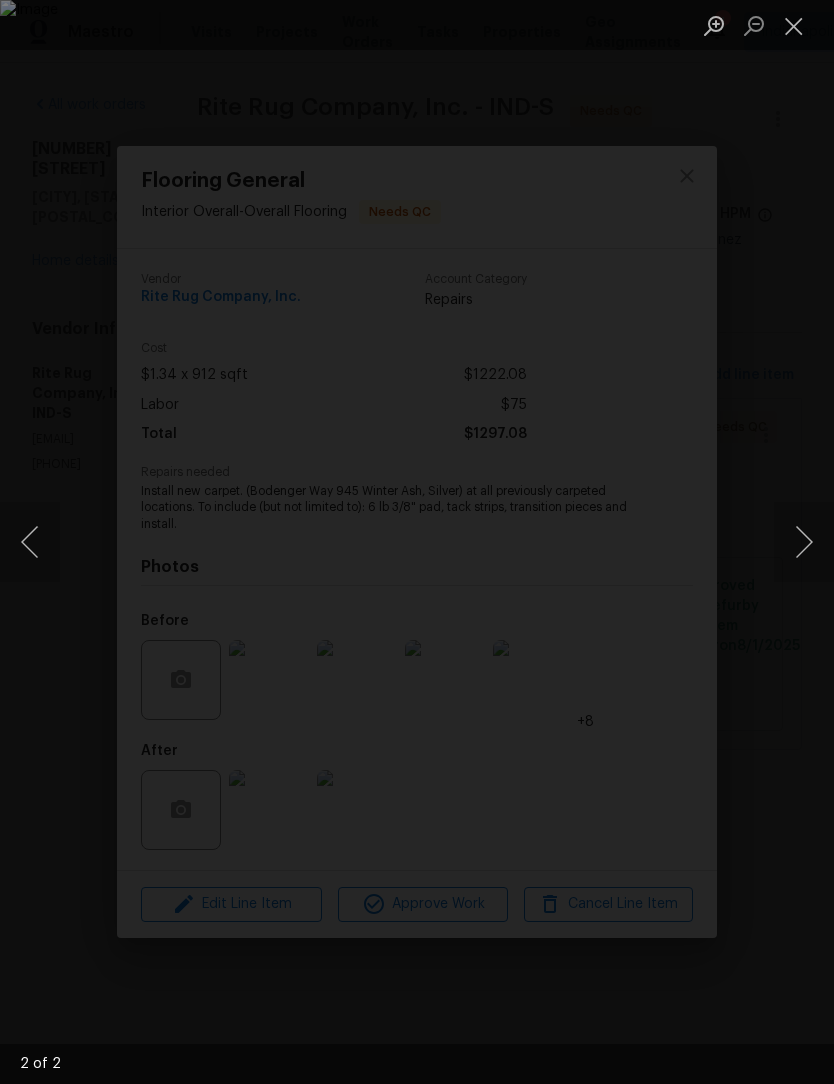 click at bounding box center (804, 542) 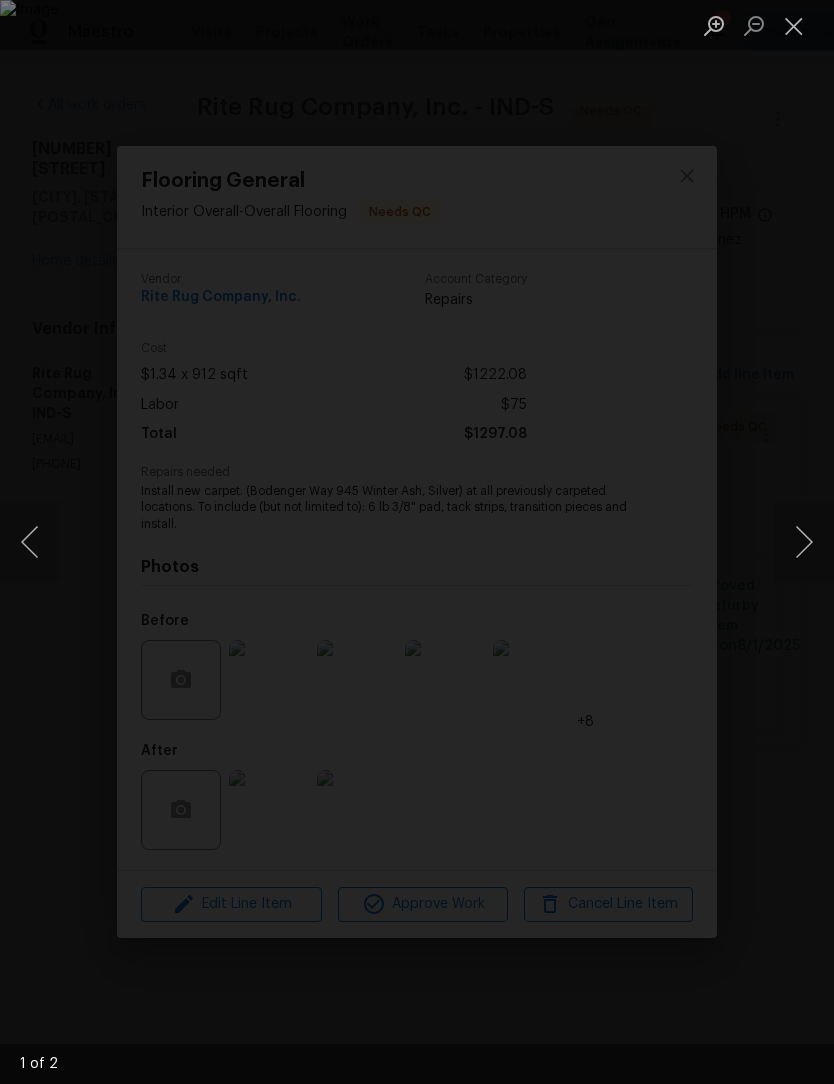 click at bounding box center (794, 25) 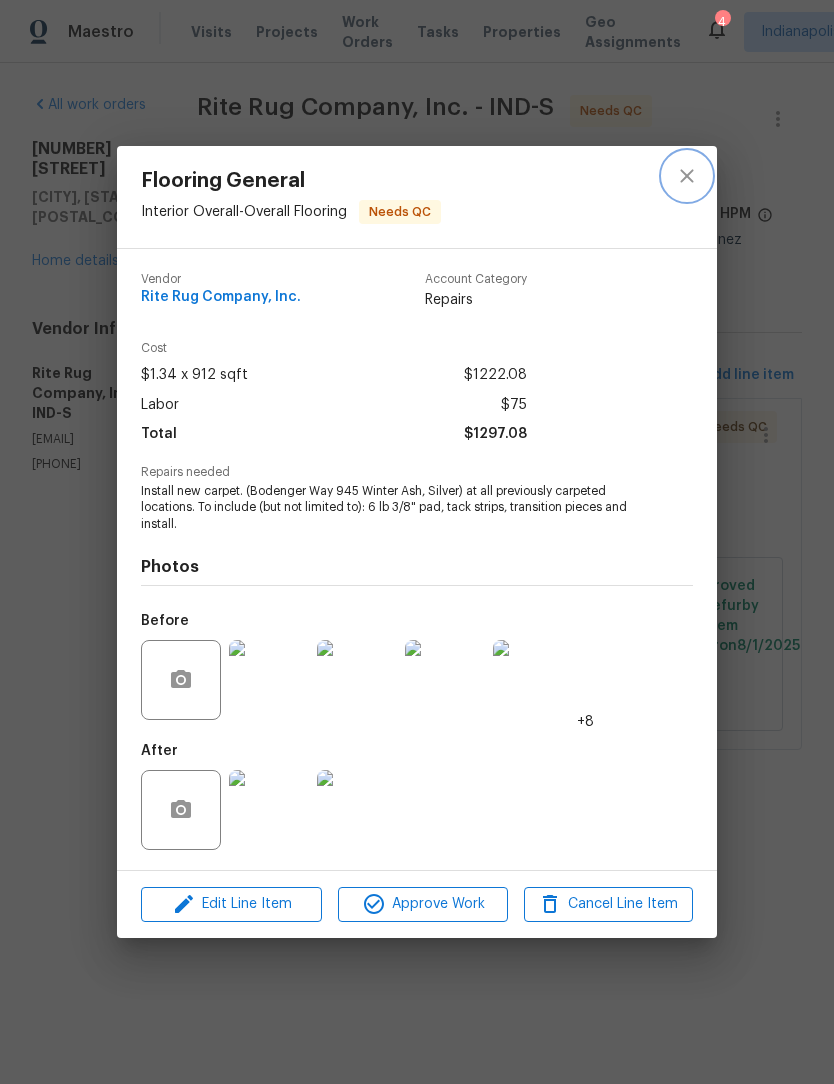 click 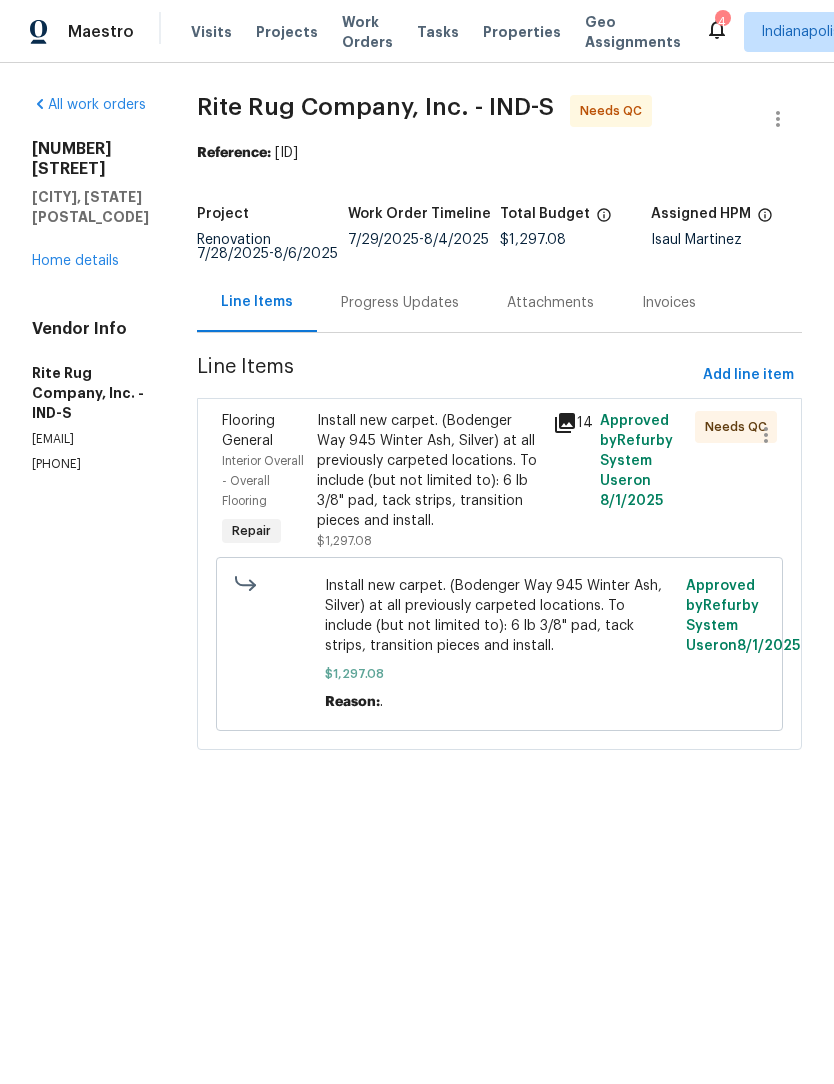 click on "Home details" at bounding box center [75, 261] 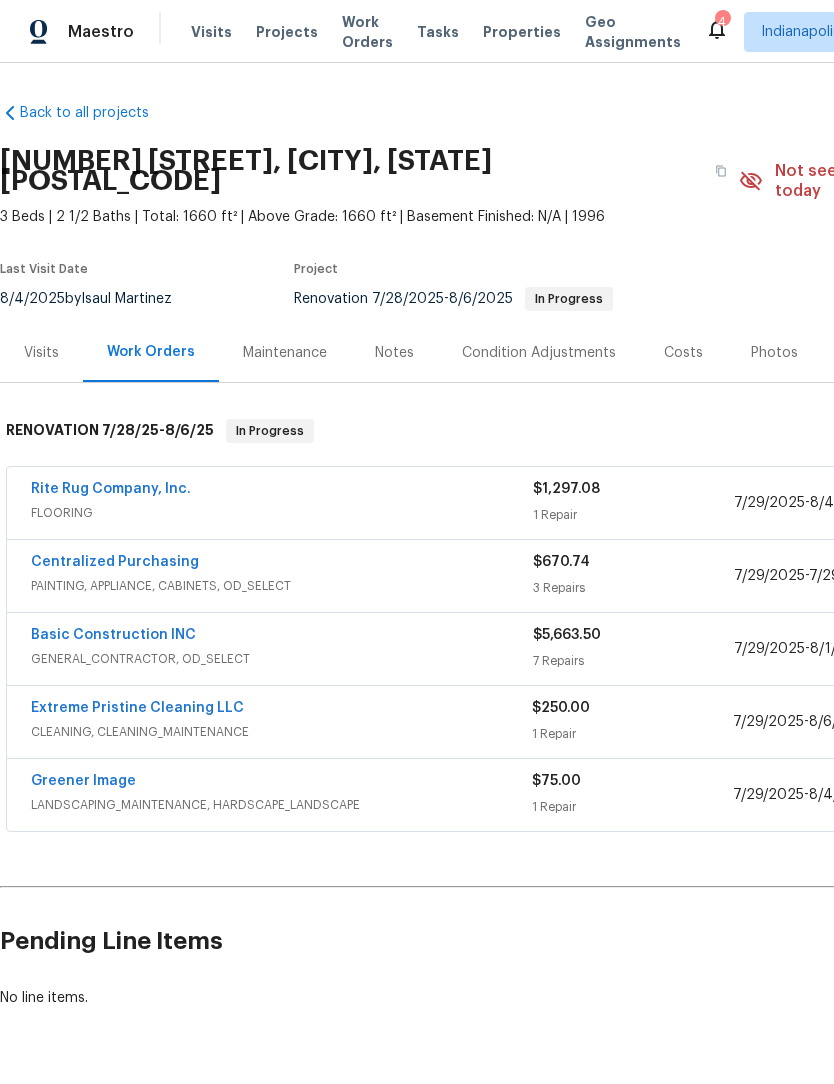 scroll, scrollTop: 0, scrollLeft: 0, axis: both 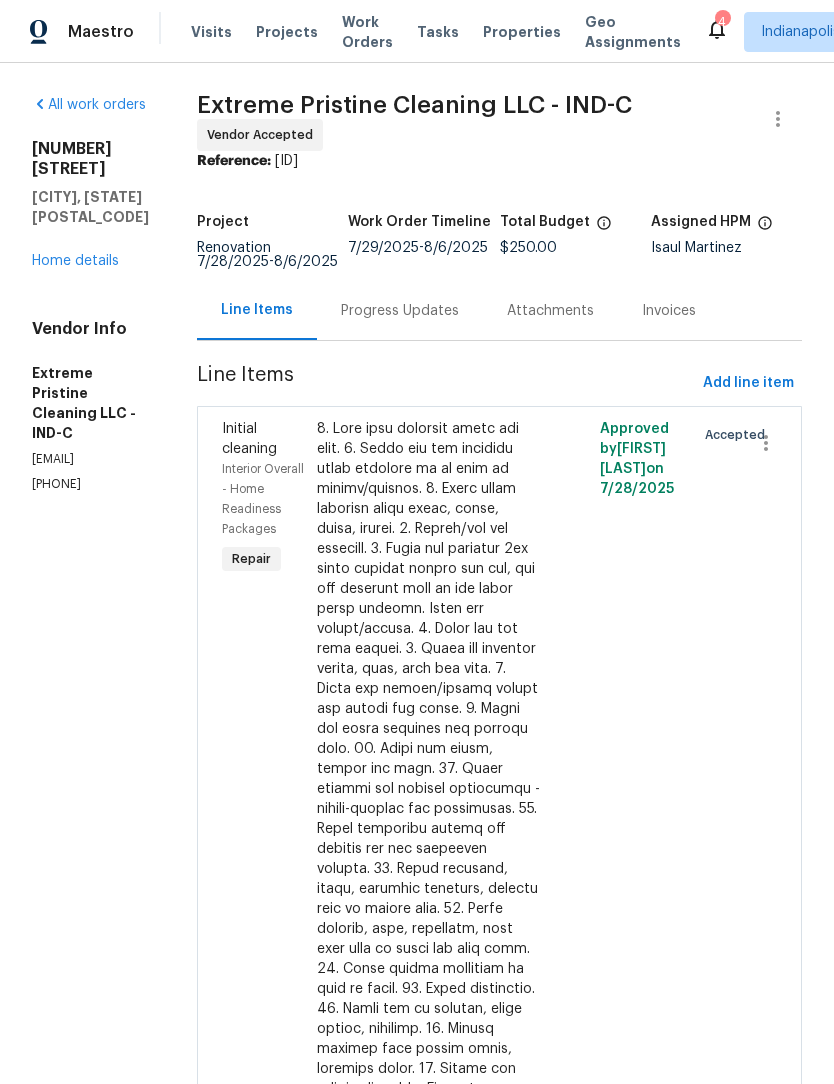 click on "Progress Updates" at bounding box center [400, 311] 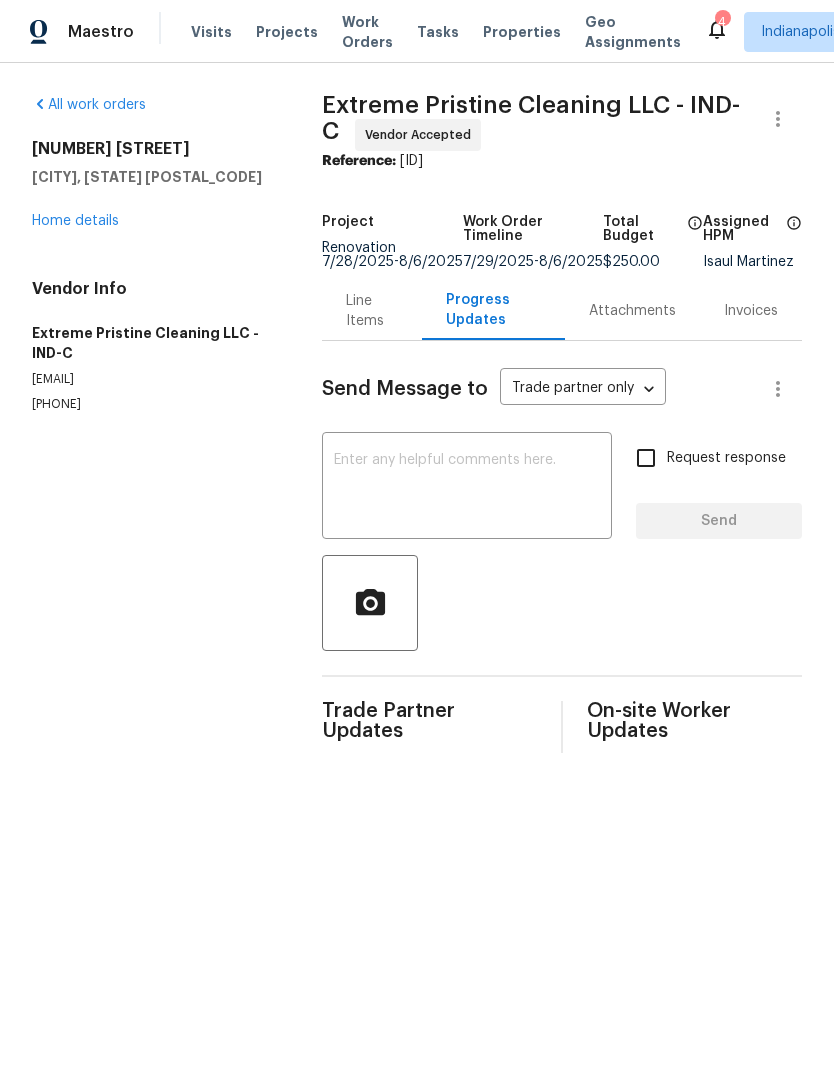 click at bounding box center (467, 488) 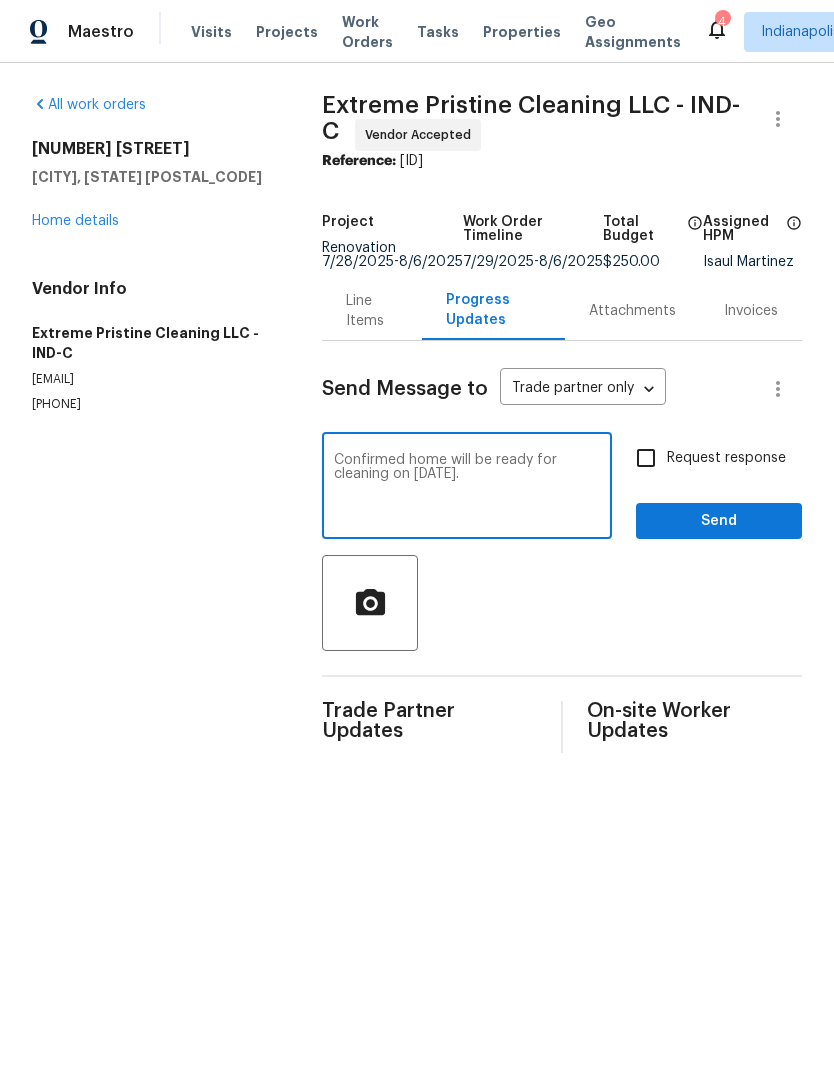 type on "Confirmed home will be ready for cleaning on 8/6." 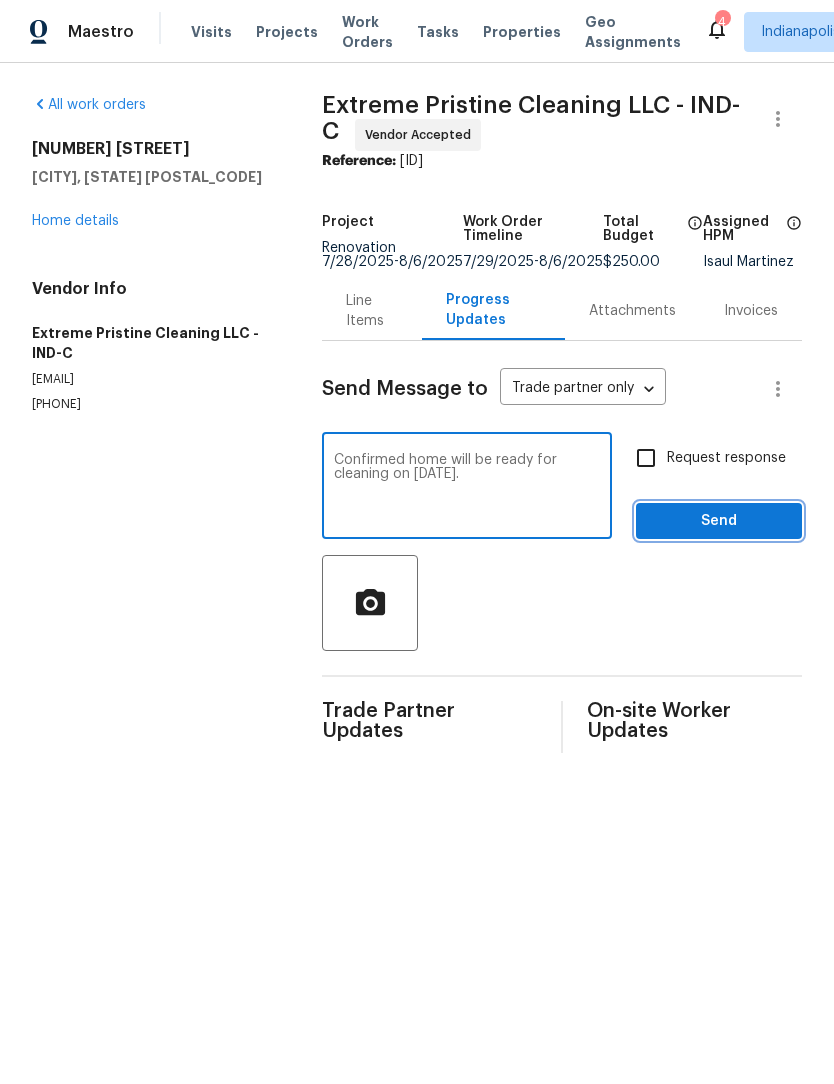 click on "Send" at bounding box center [719, 521] 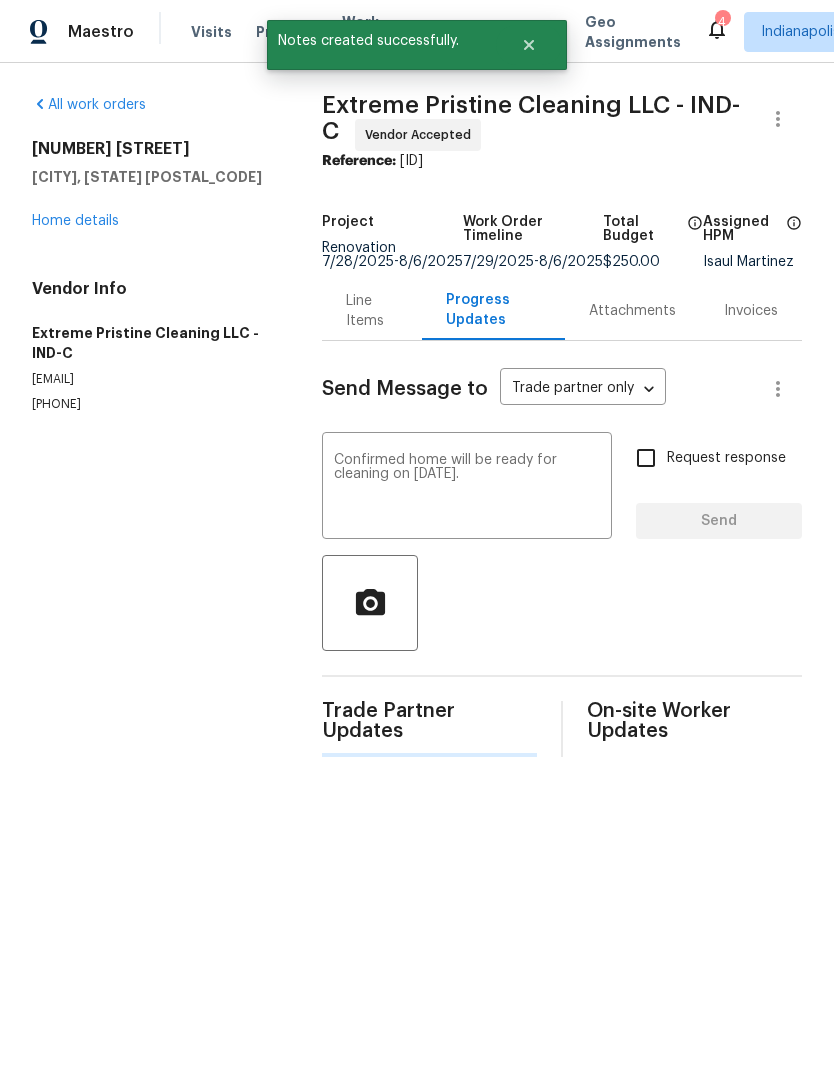 type 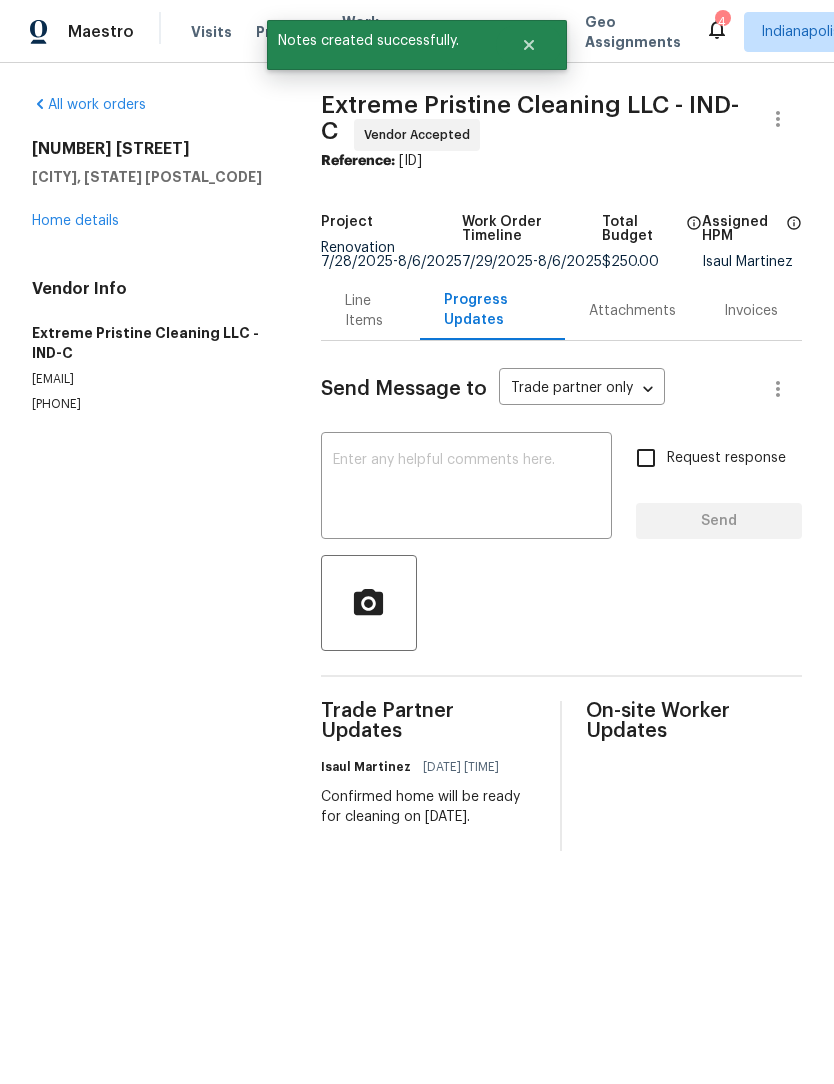 click on "Home details" at bounding box center (75, 221) 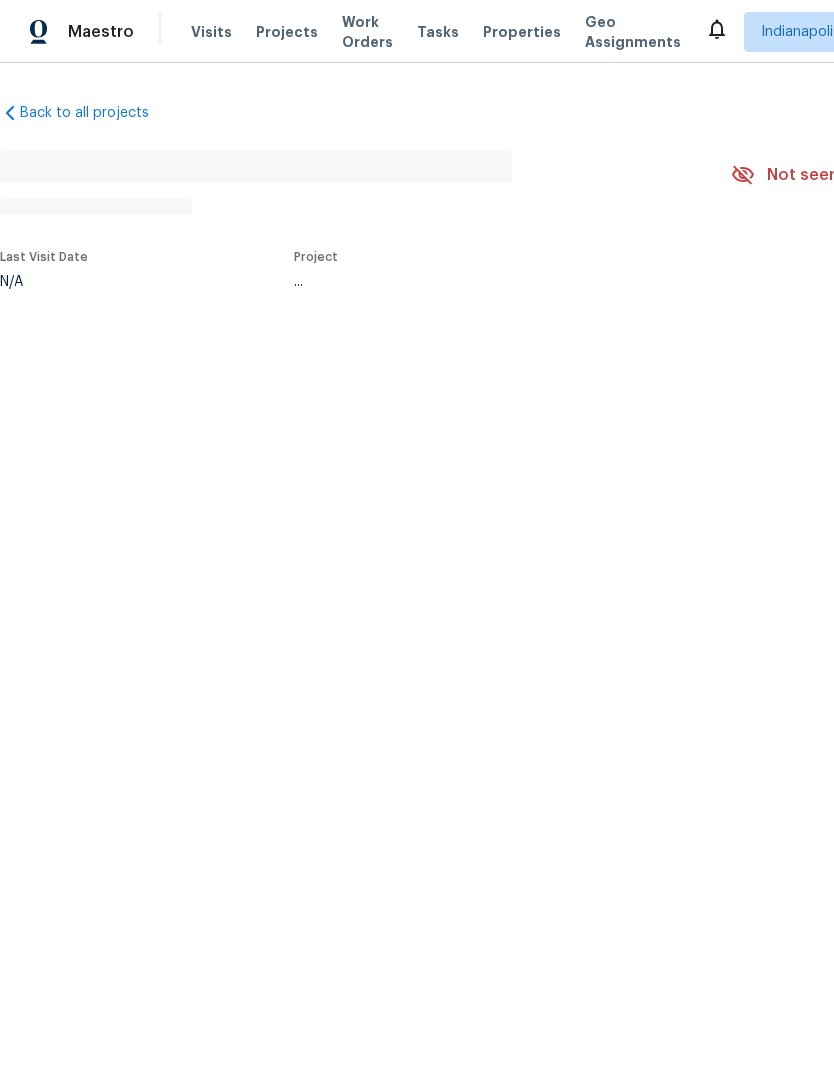 scroll, scrollTop: 0, scrollLeft: 0, axis: both 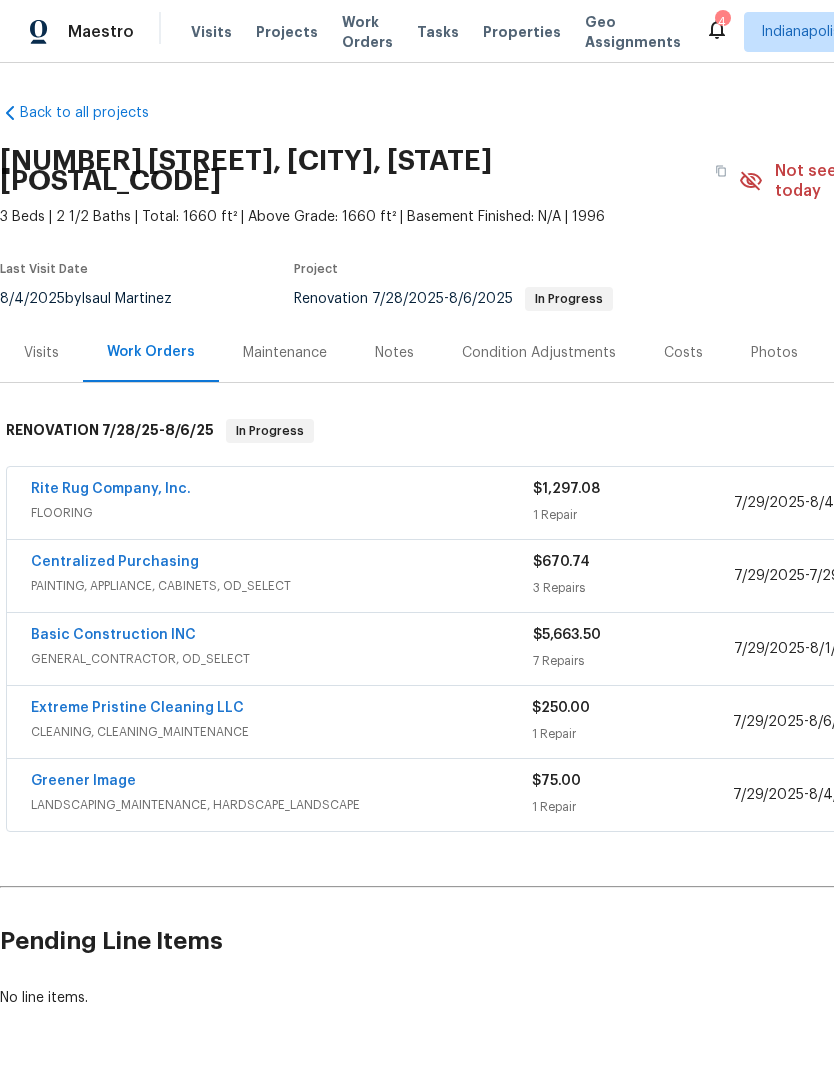 click on "Work Orders" at bounding box center [367, 32] 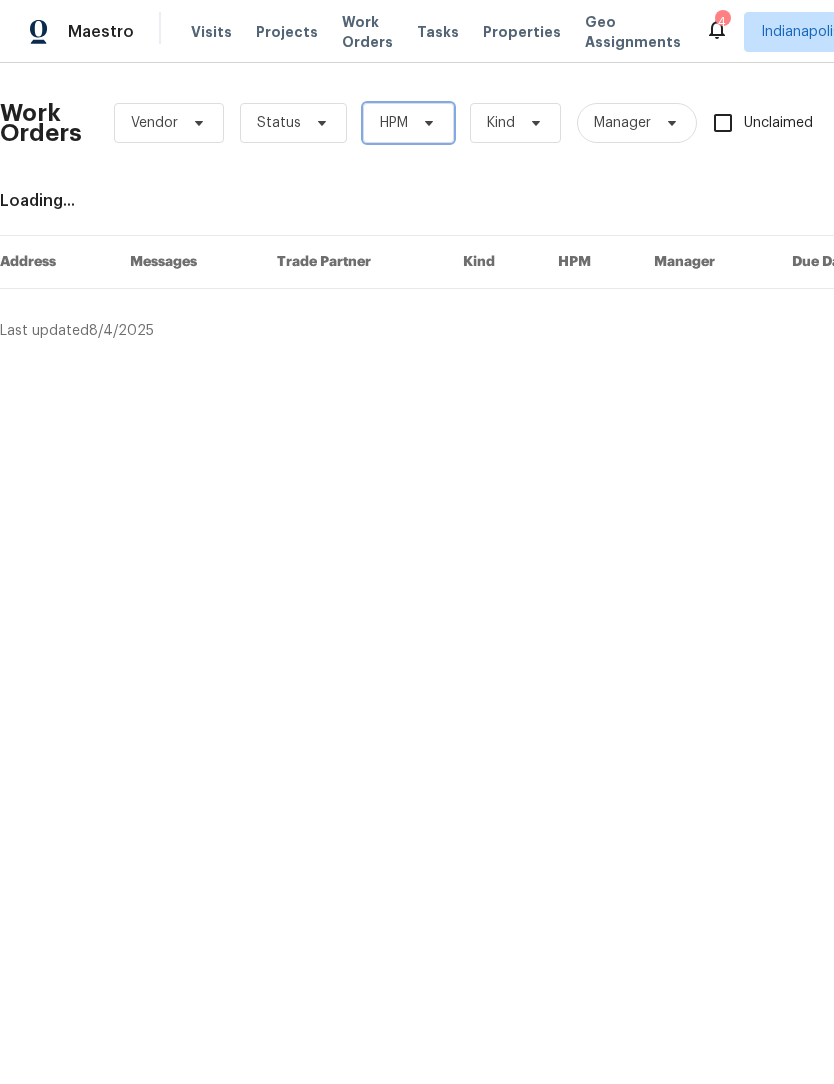 click on "HPM" at bounding box center [408, 123] 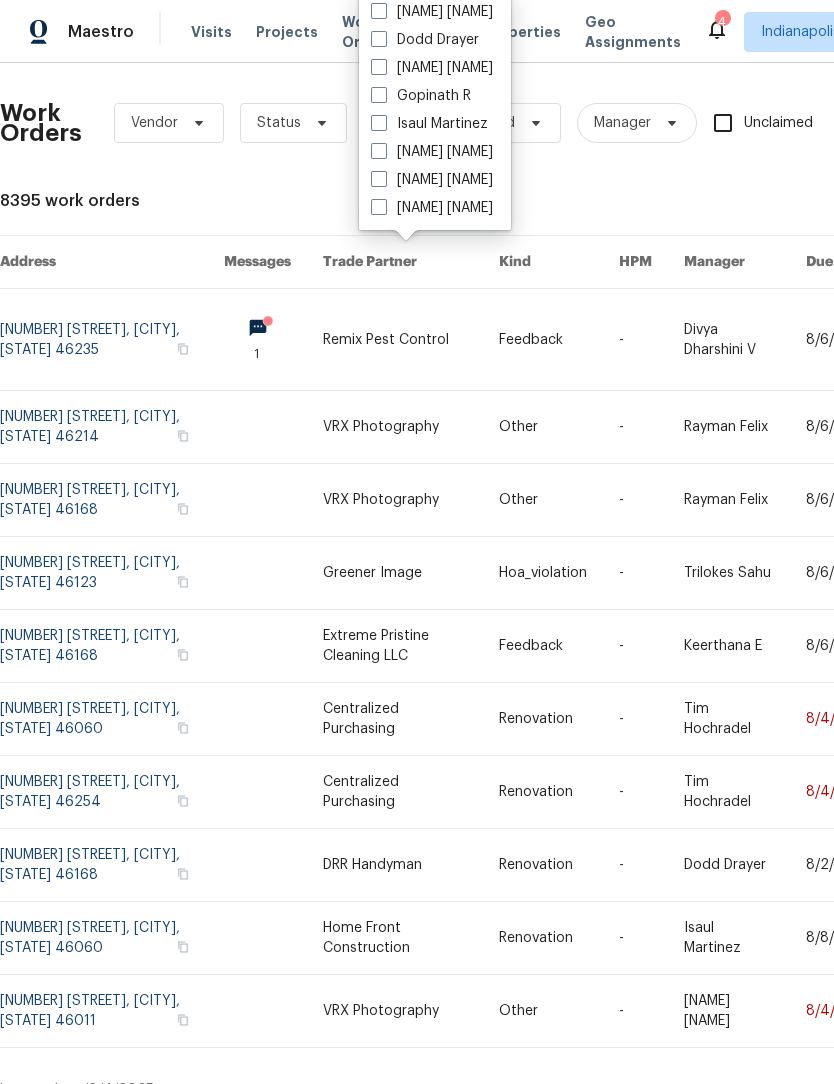 click at bounding box center [379, 123] 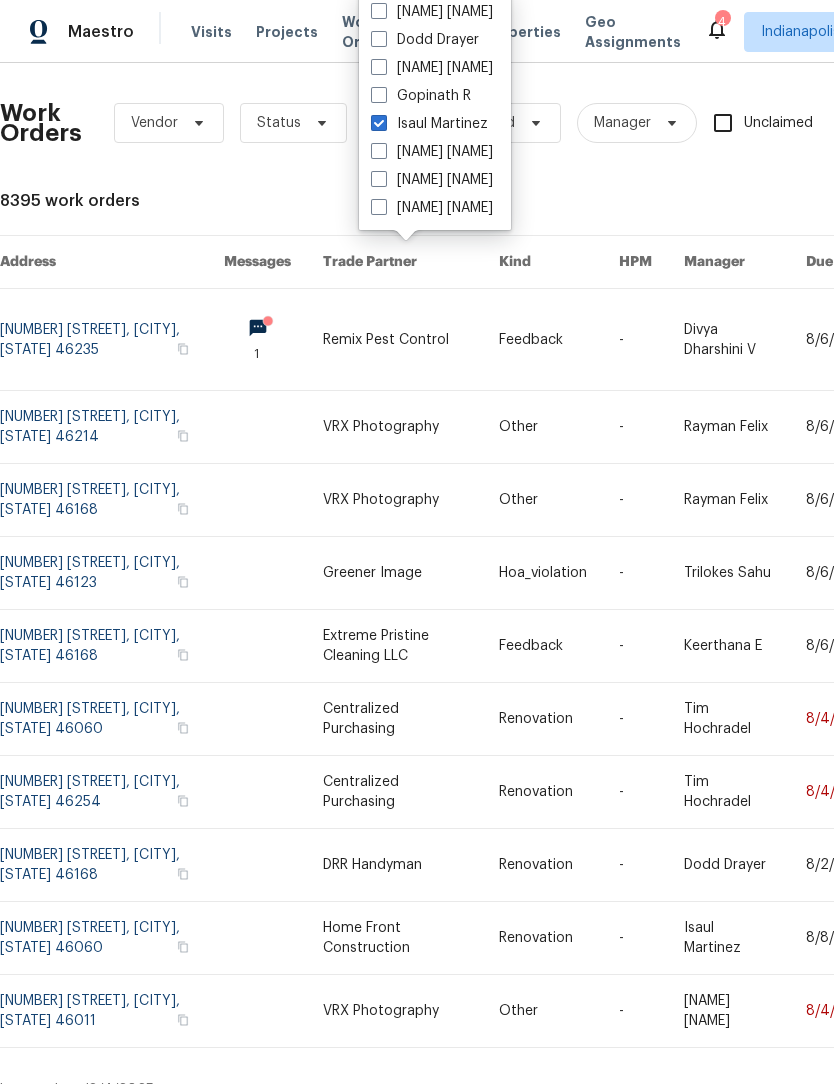 checkbox on "true" 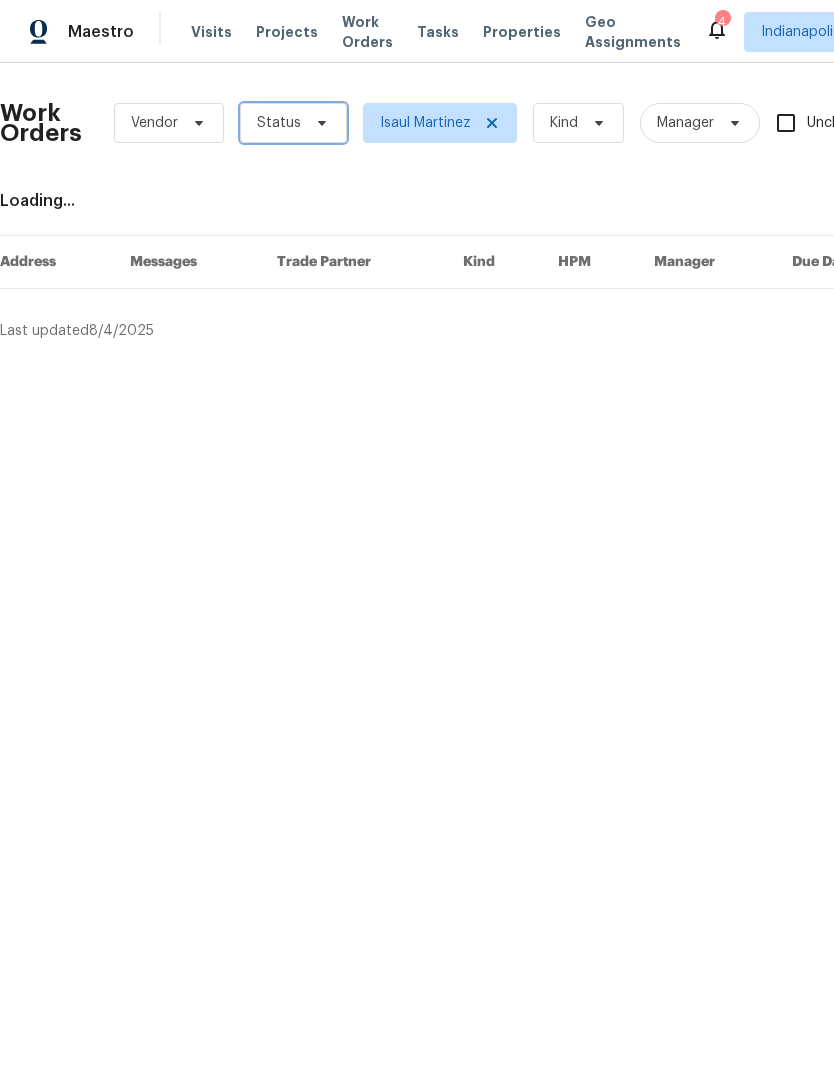 click on "Status" at bounding box center [293, 123] 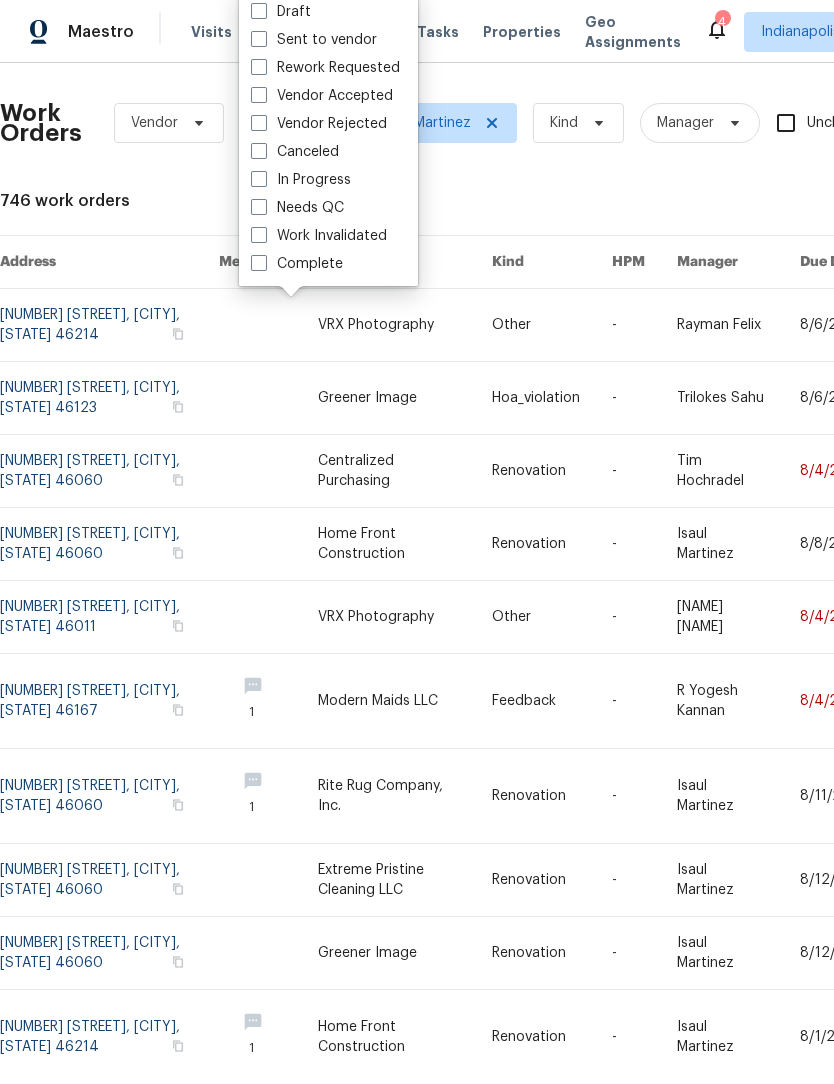 click at bounding box center (259, 207) 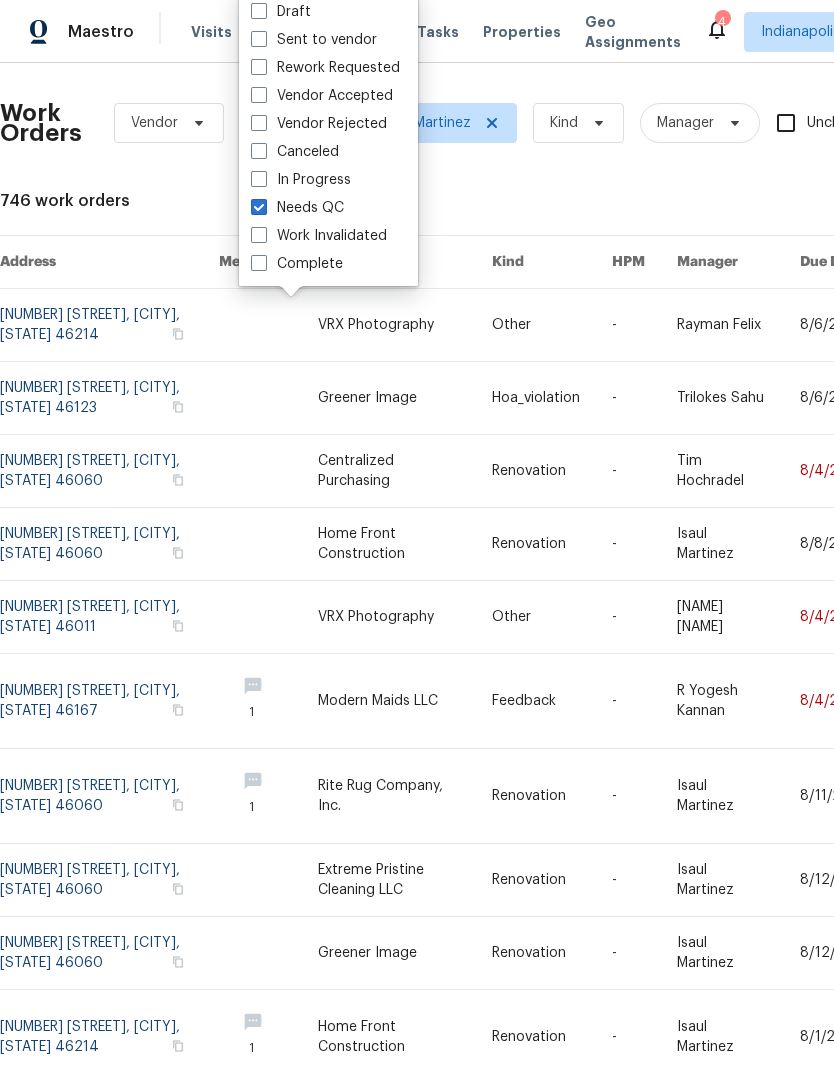 checkbox on "true" 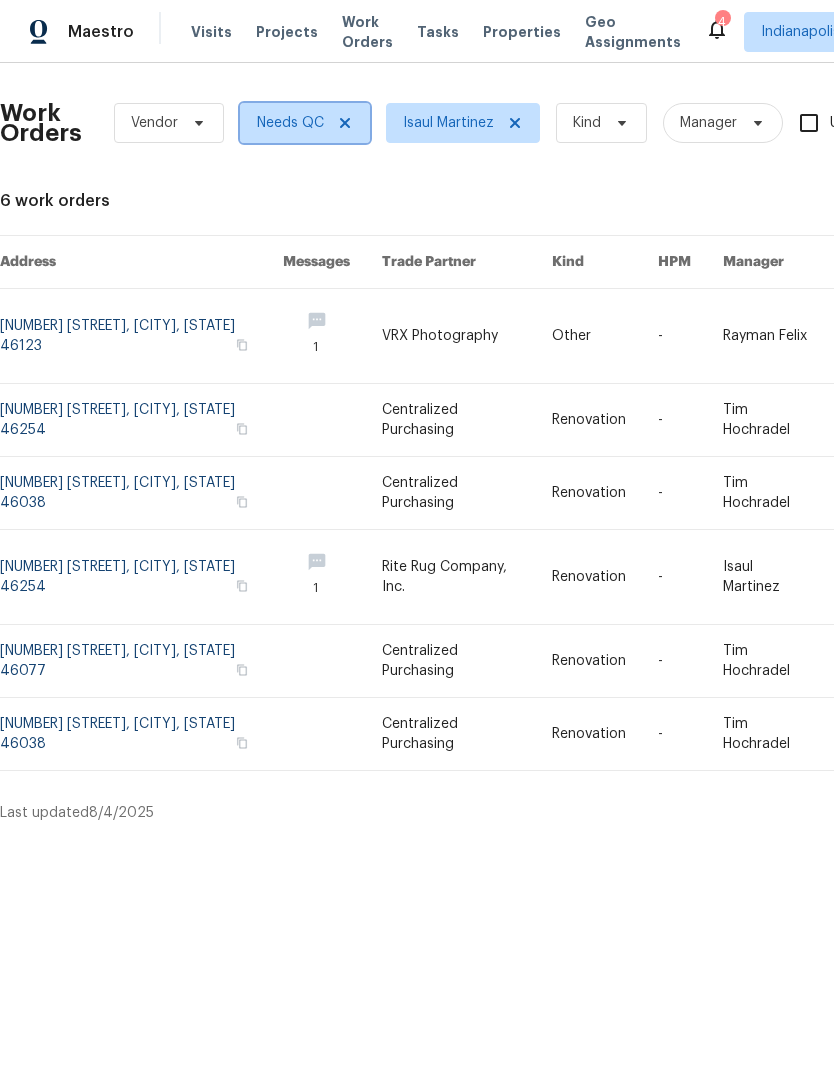 click 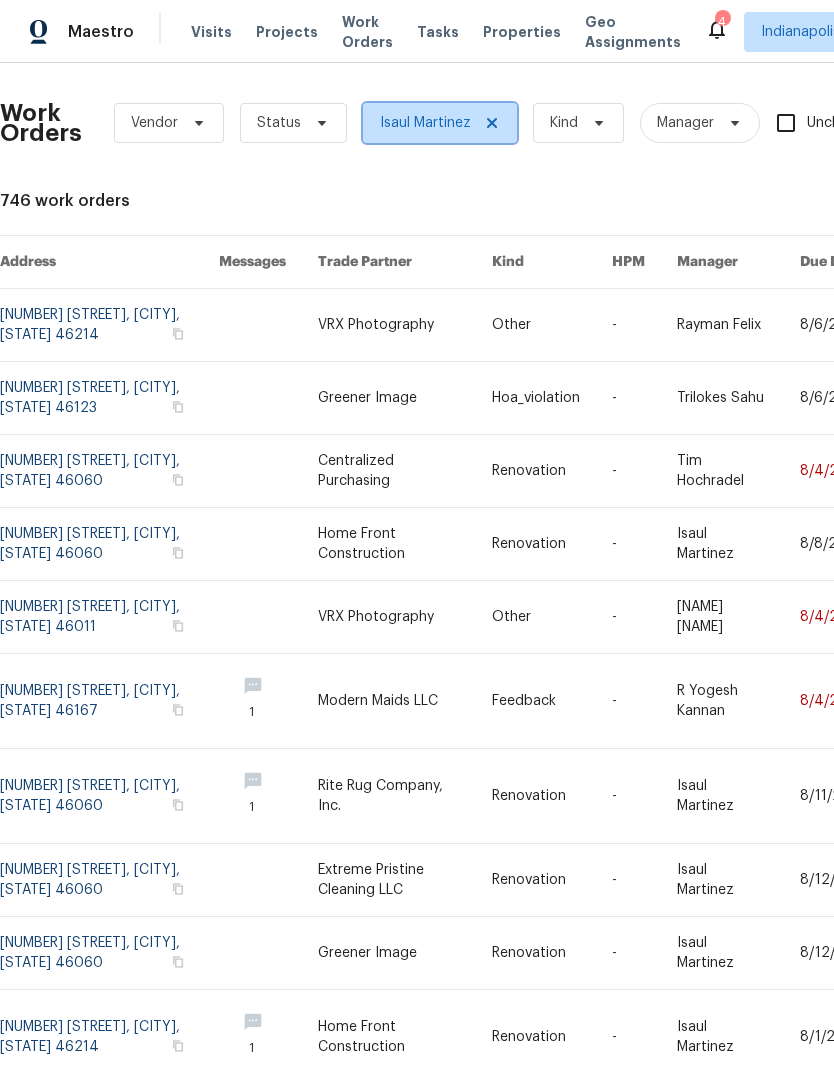 click 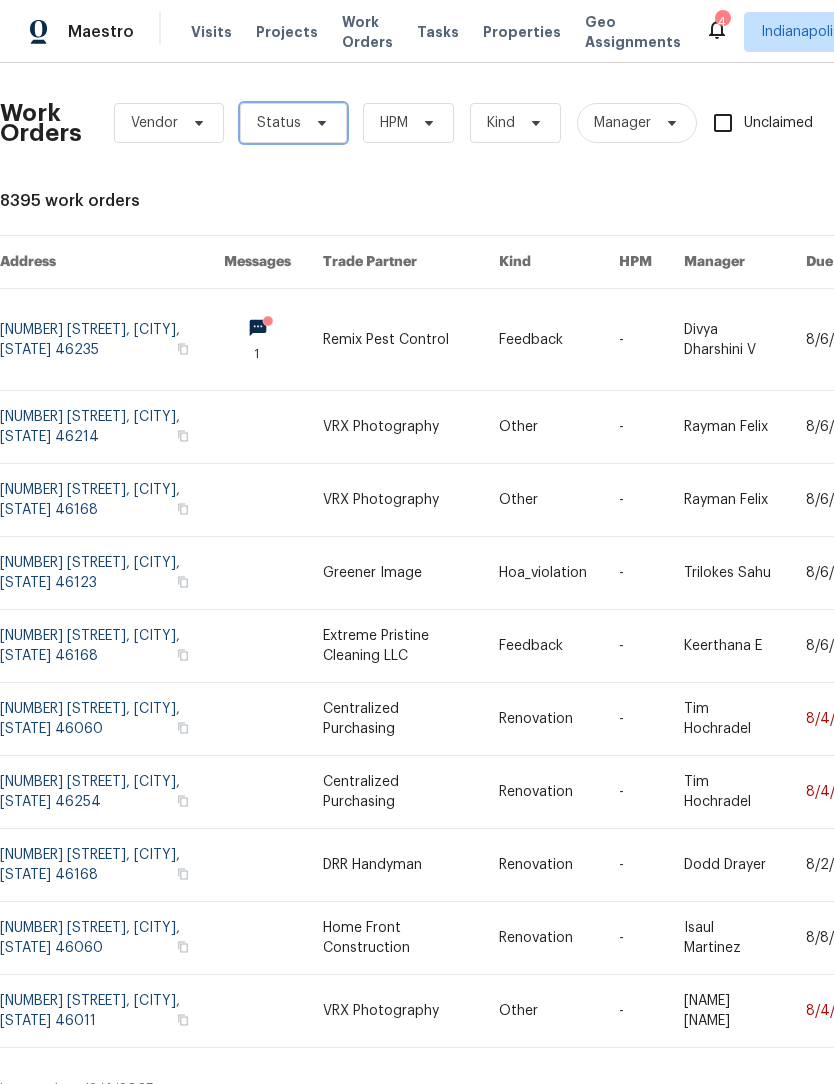 click at bounding box center [319, 123] 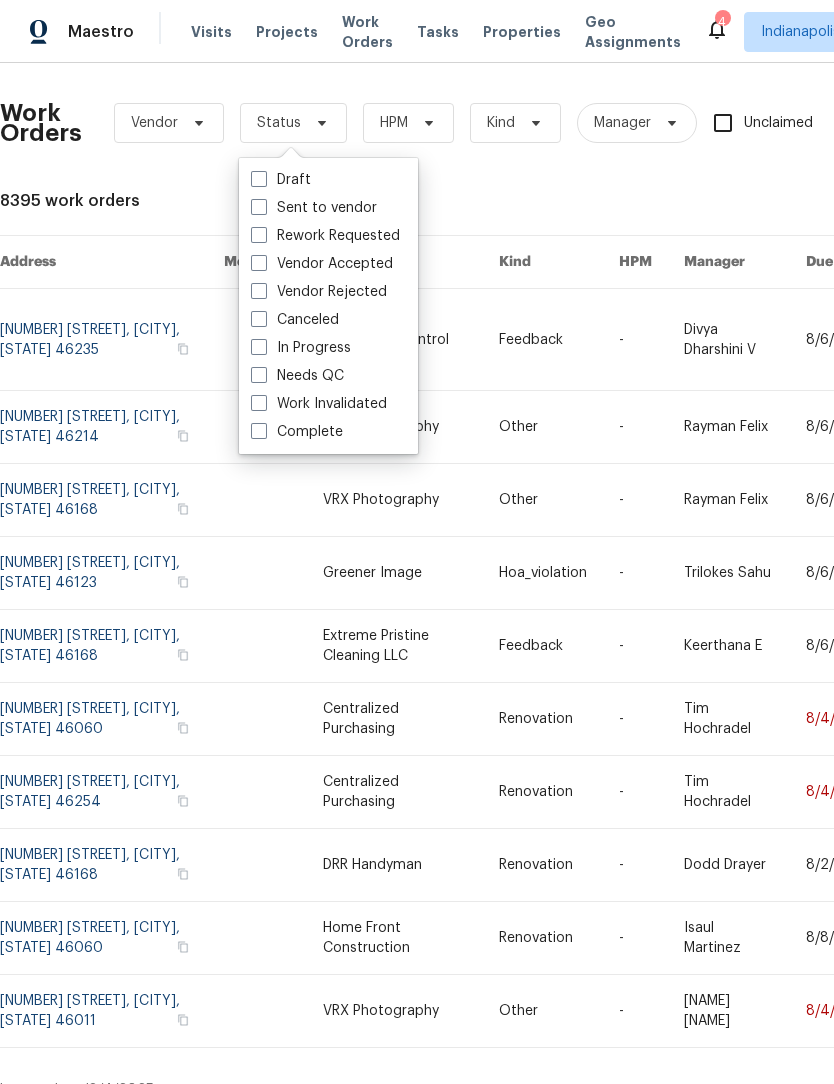 click at bounding box center (259, 375) 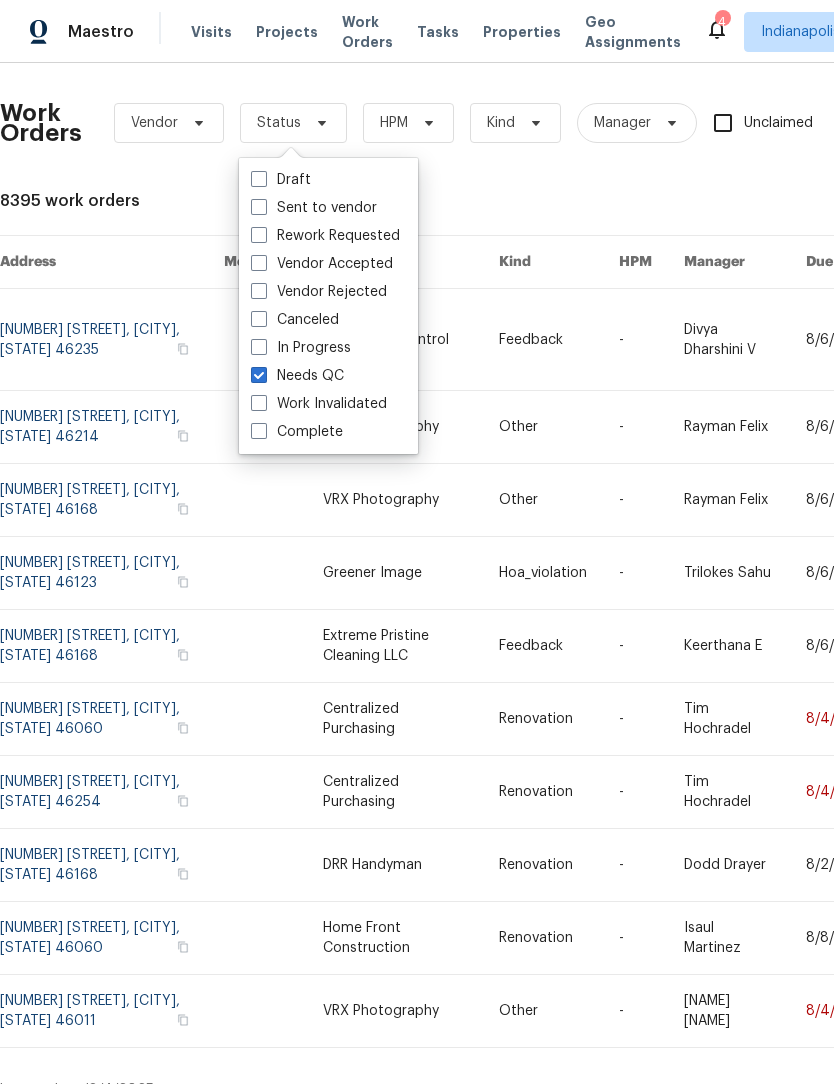 checkbox on "true" 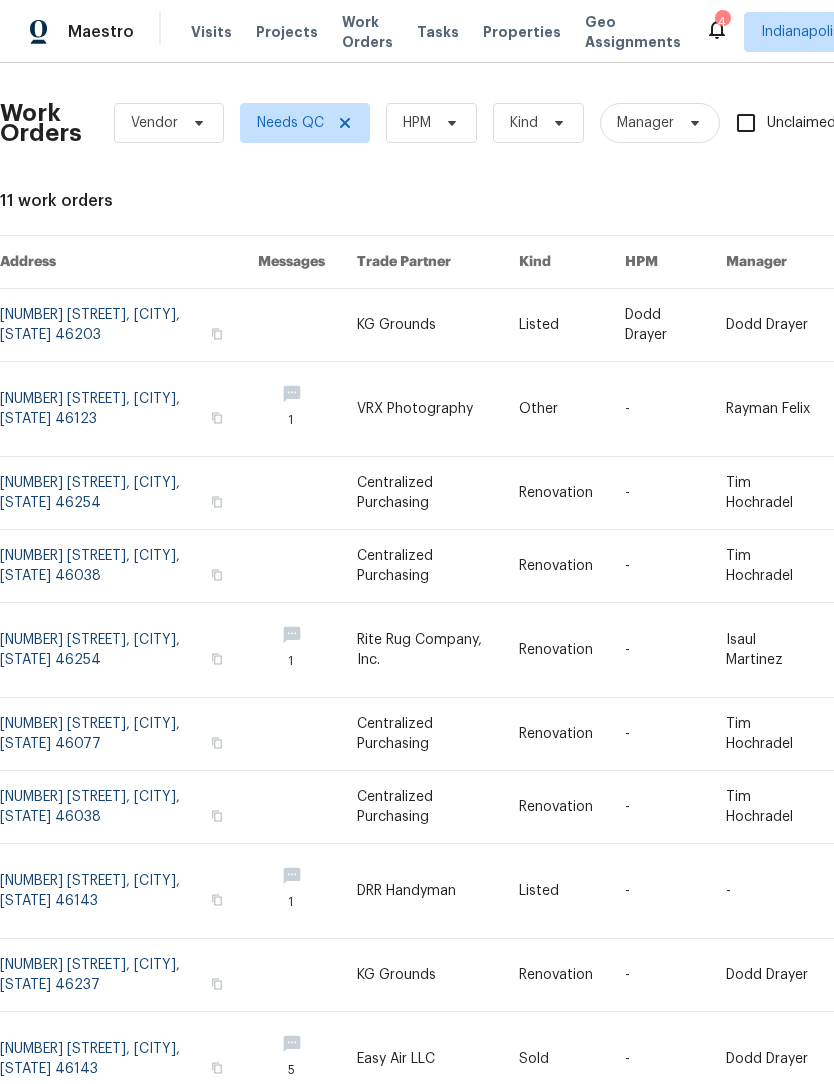 scroll, scrollTop: 0, scrollLeft: 0, axis: both 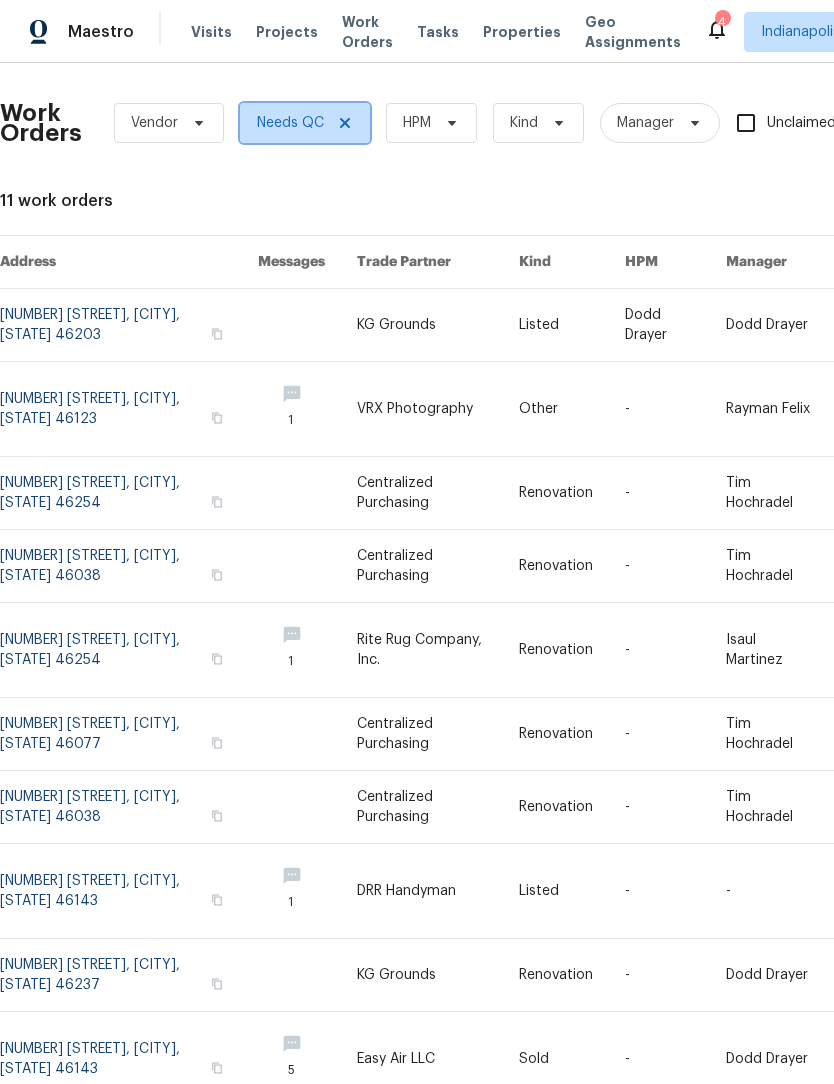 click 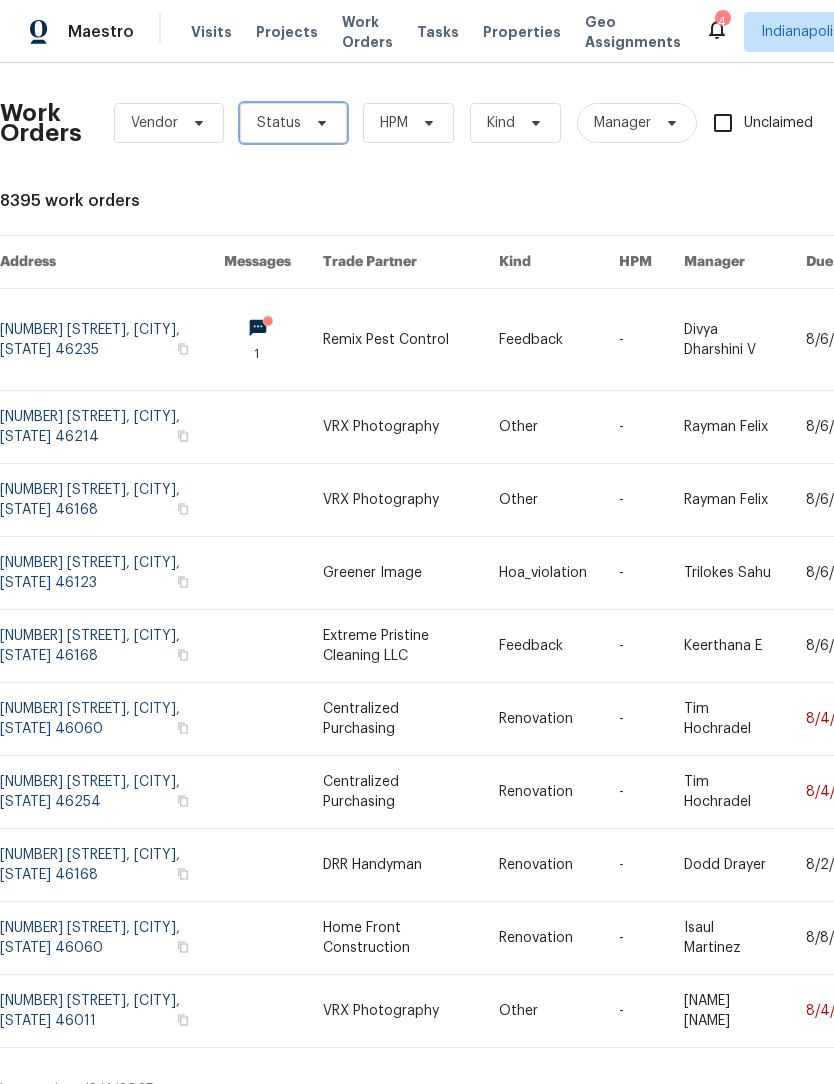 scroll, scrollTop: 0, scrollLeft: 0, axis: both 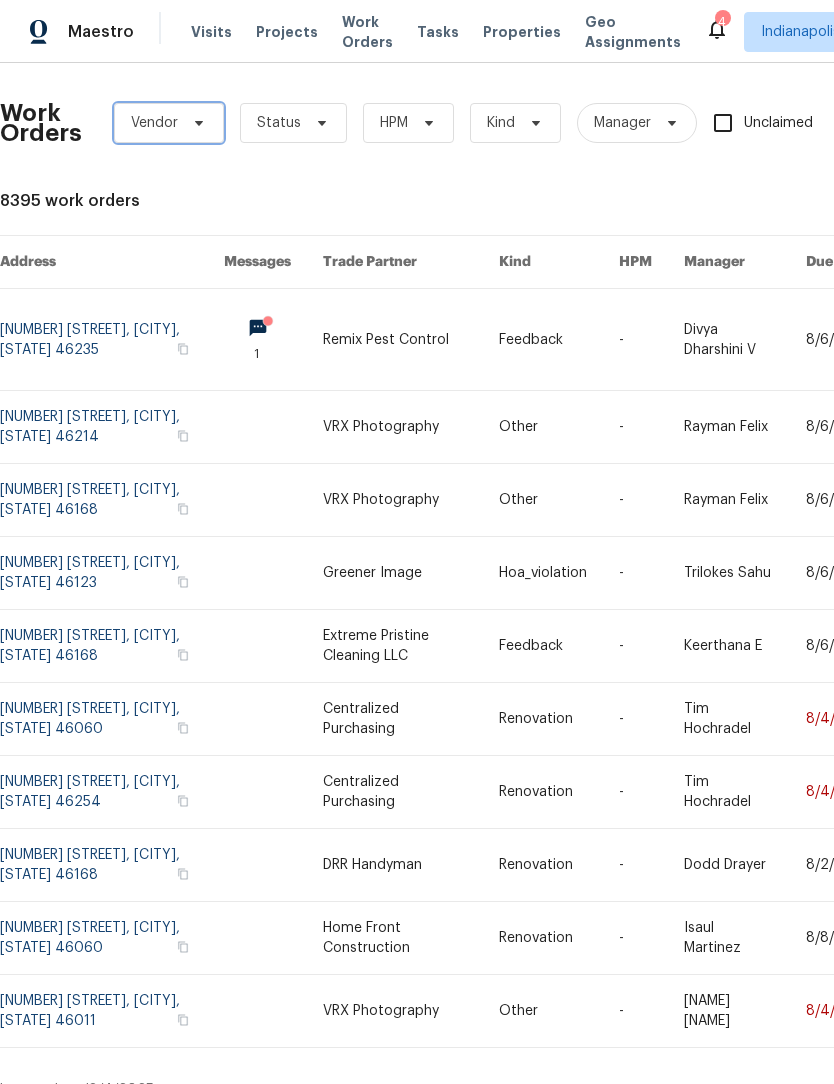 click on "Vendor" at bounding box center (154, 123) 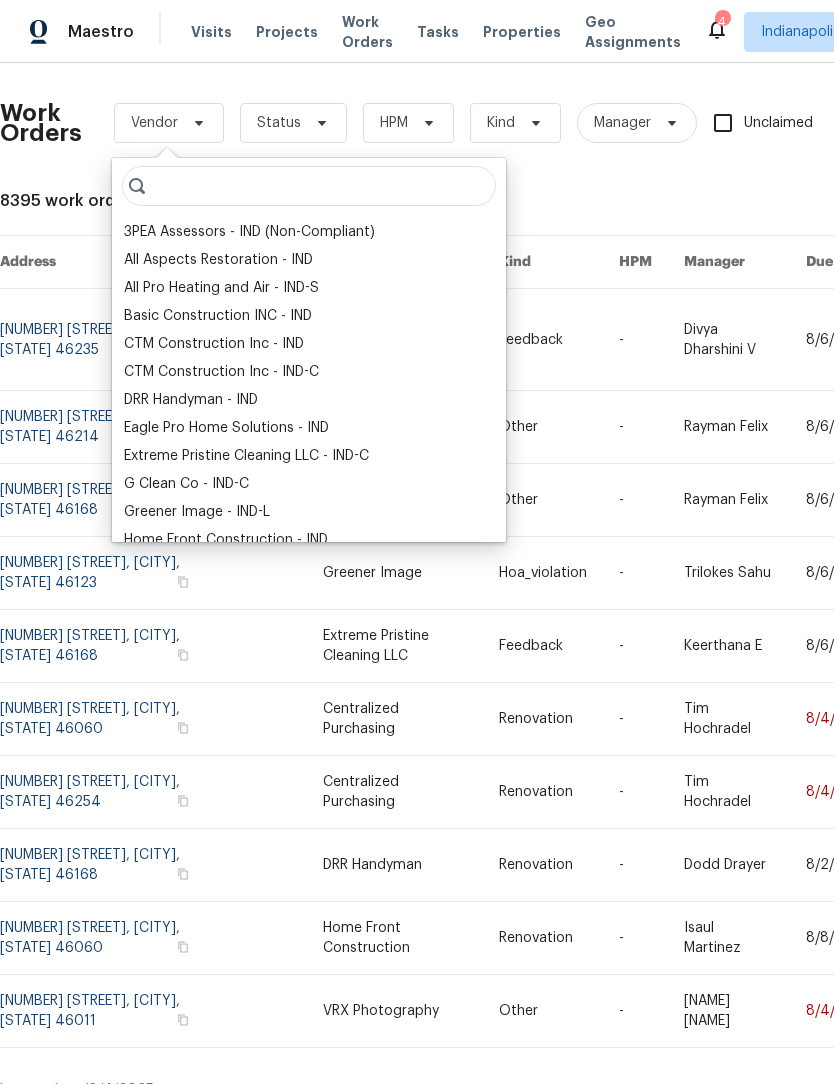 scroll, scrollTop: 0, scrollLeft: 0, axis: both 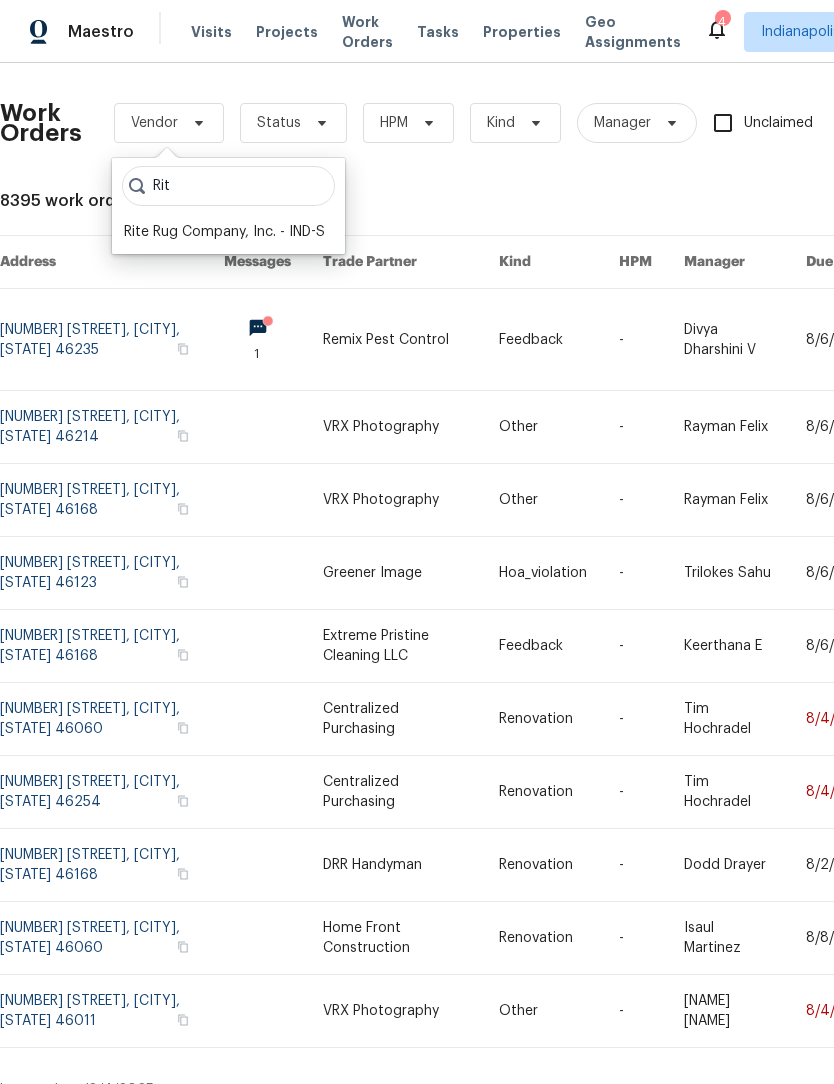 type on "Rit" 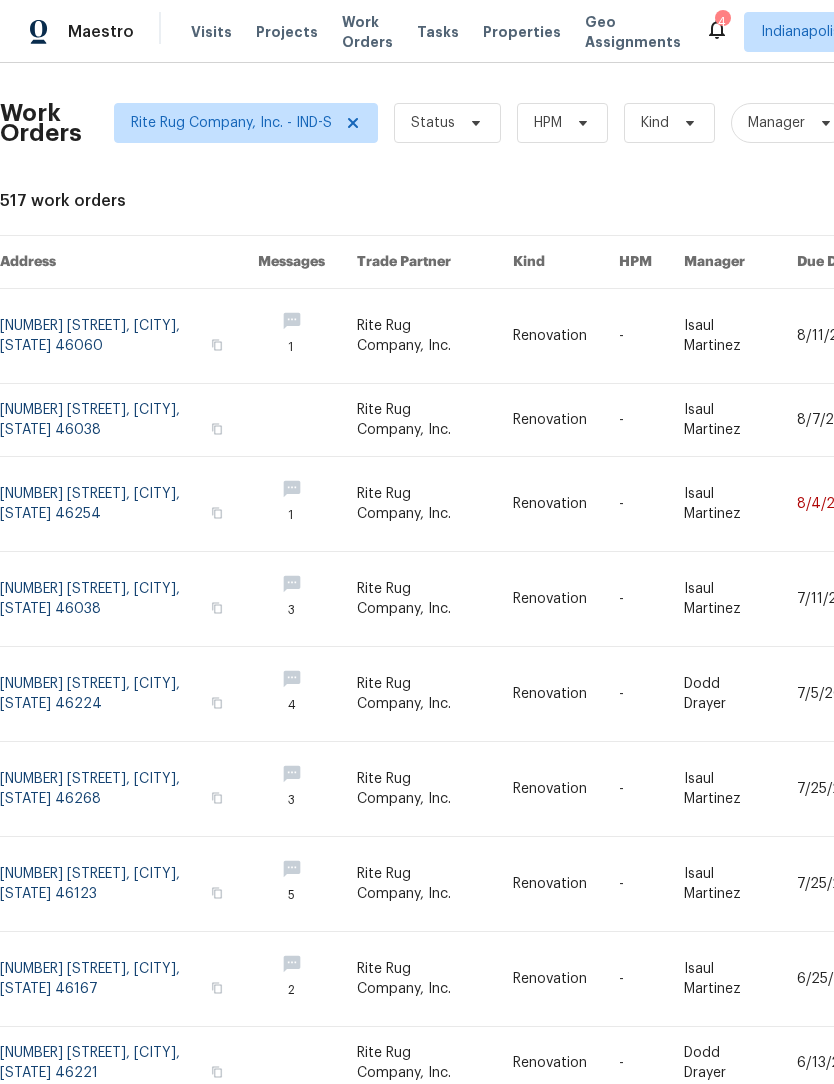 scroll, scrollTop: 0, scrollLeft: 0, axis: both 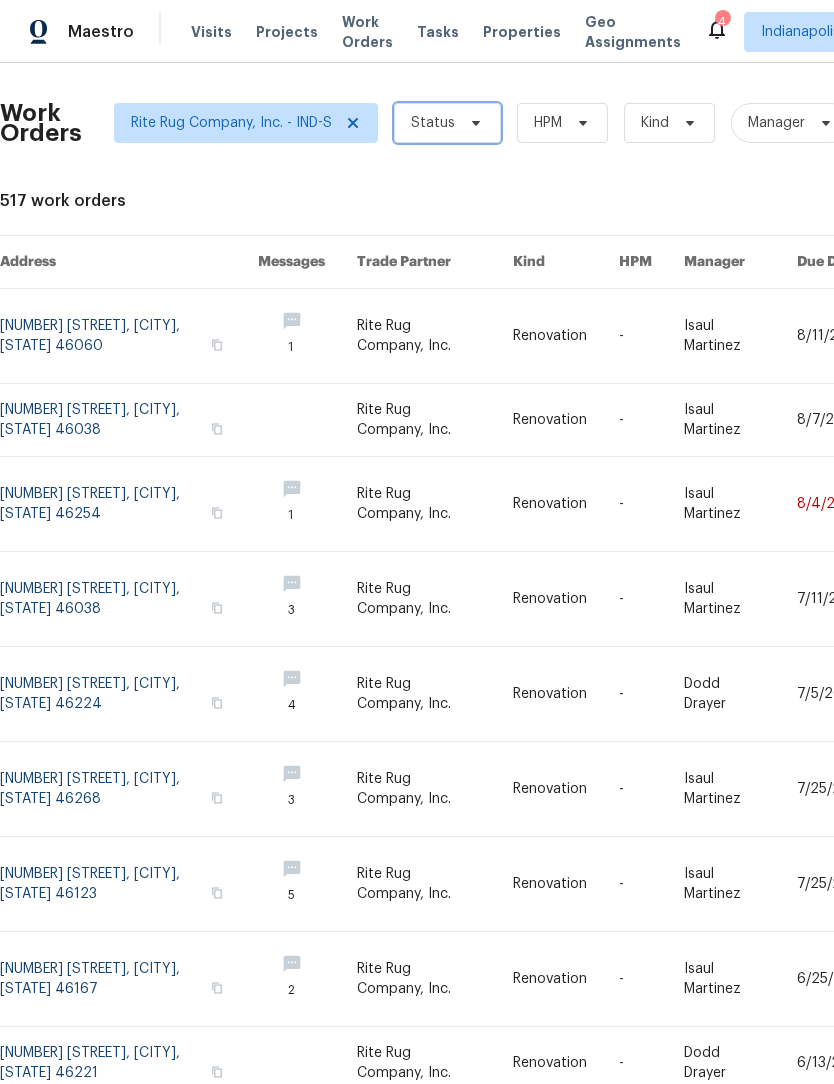 click on "Status" at bounding box center (433, 123) 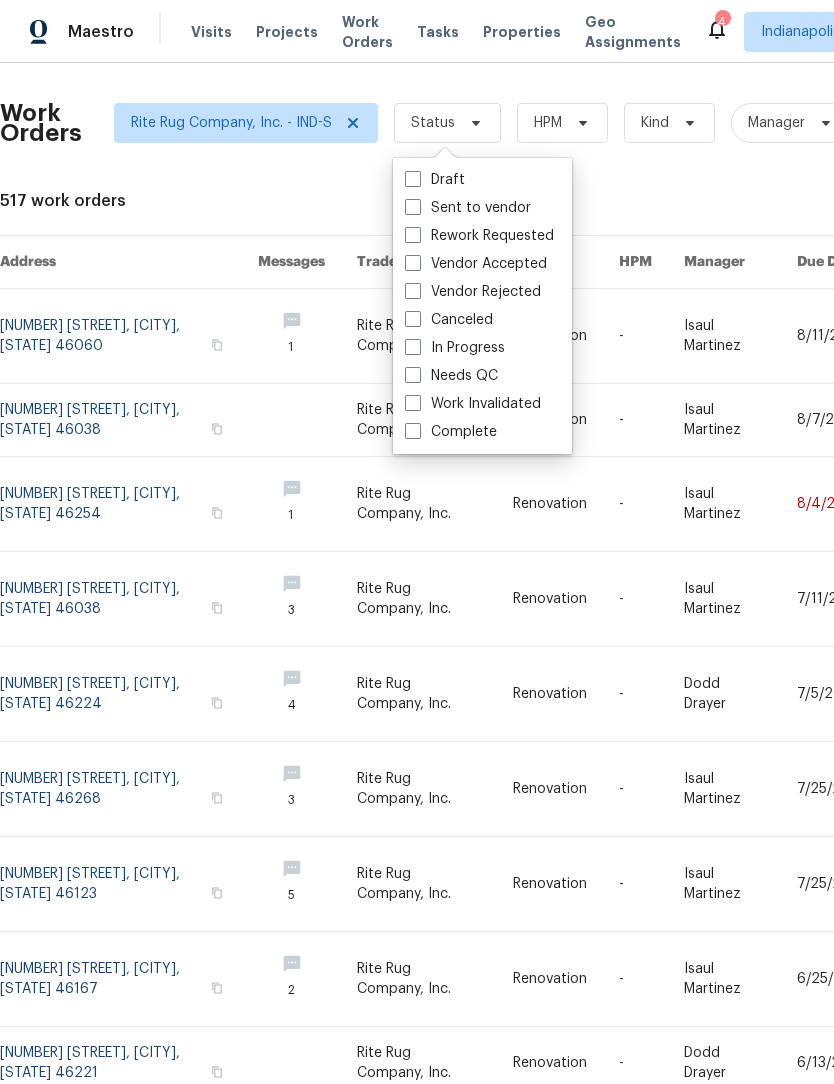 click on "Vendor Accepted" at bounding box center (476, 264) 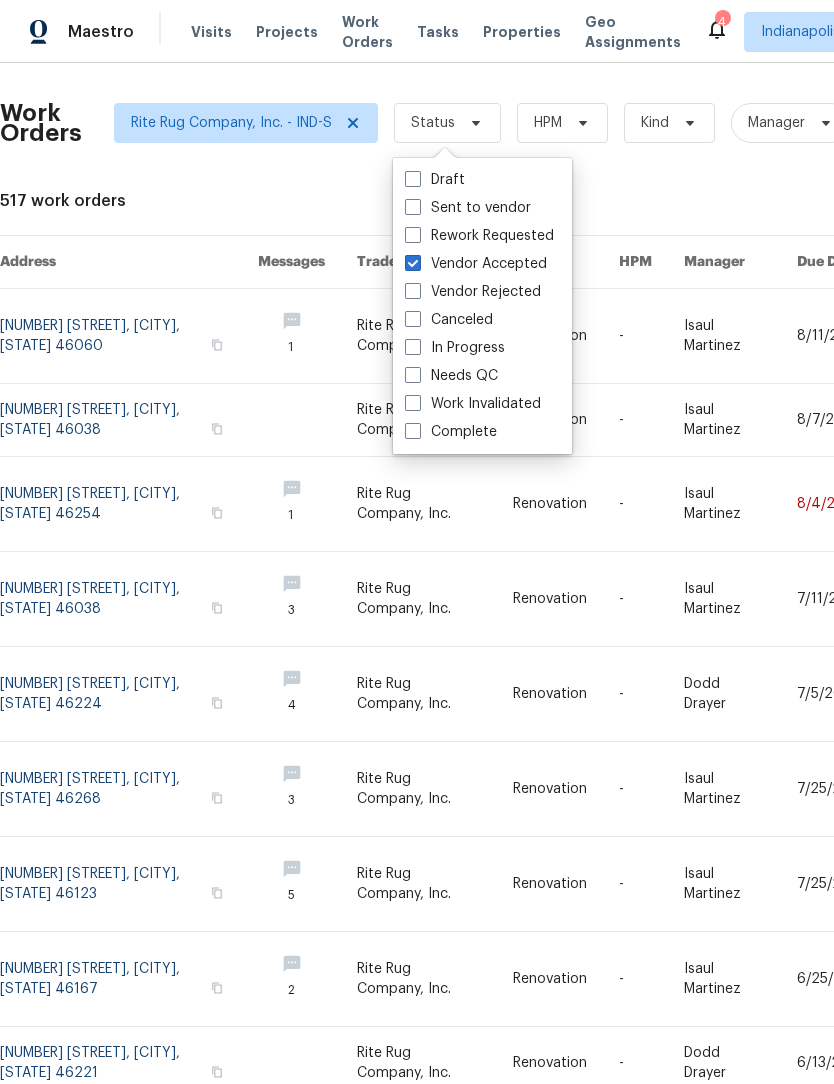 checkbox on "true" 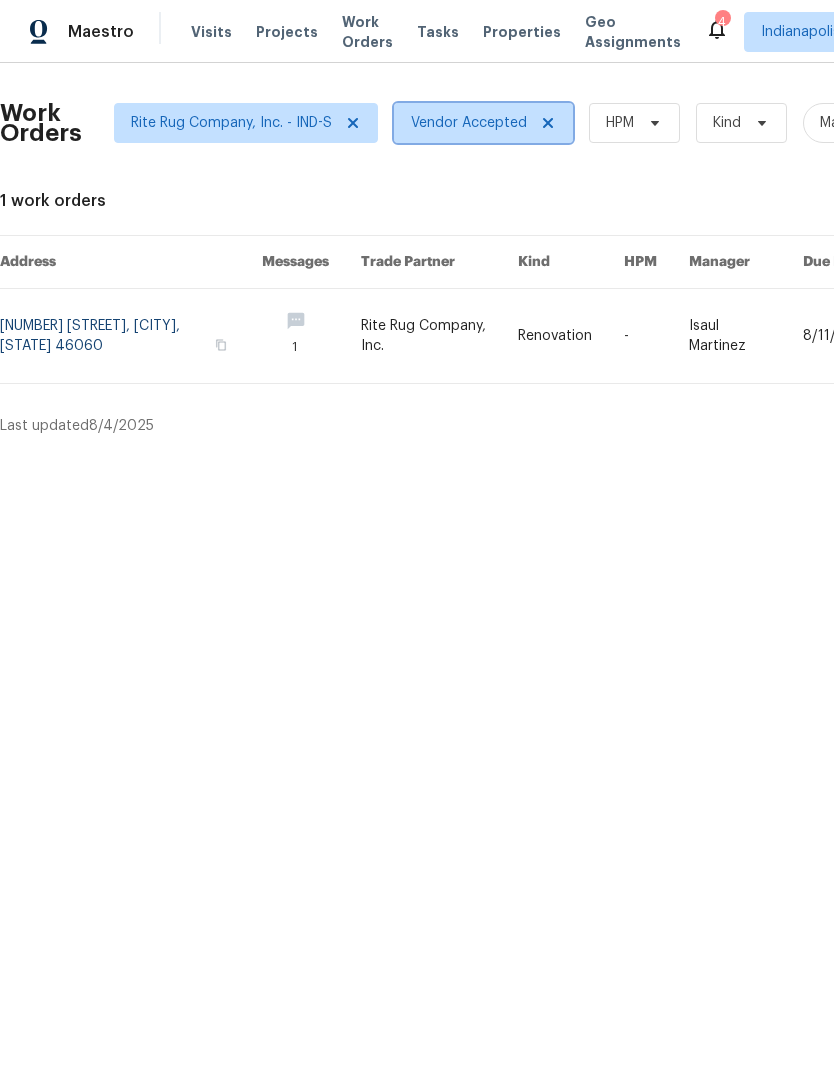 click on "Vendor Accepted" at bounding box center (483, 123) 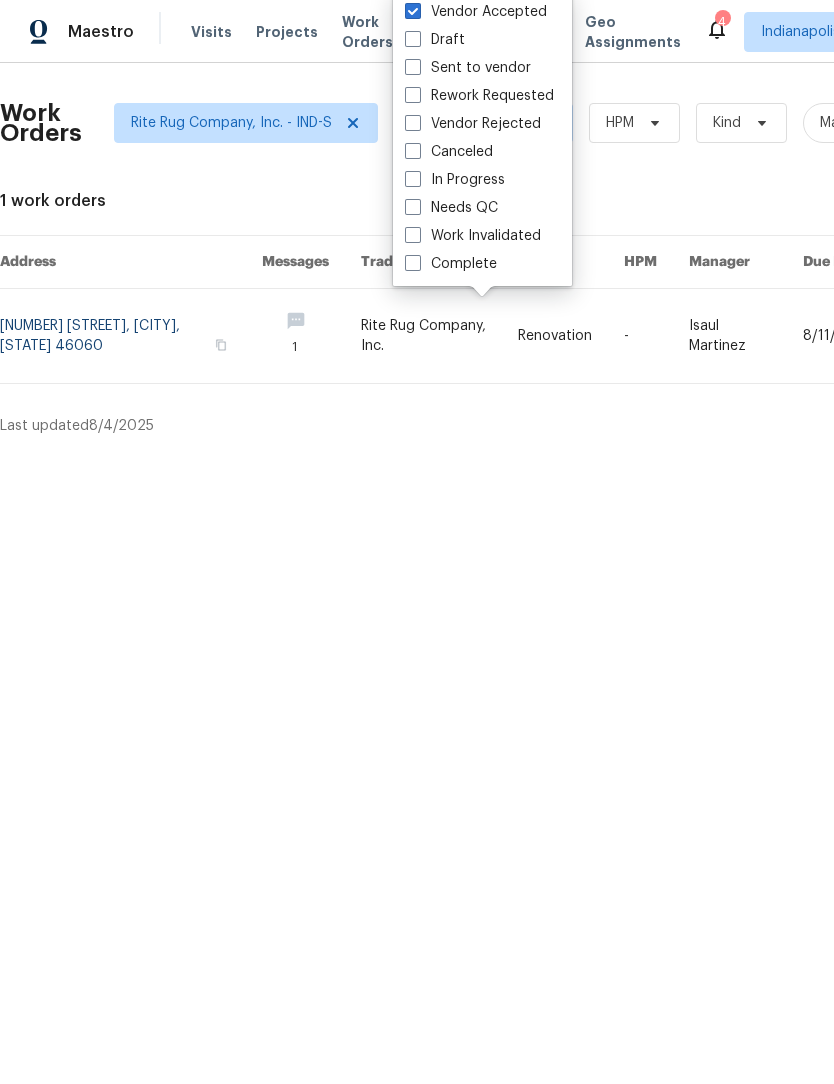 click at bounding box center [413, 11] 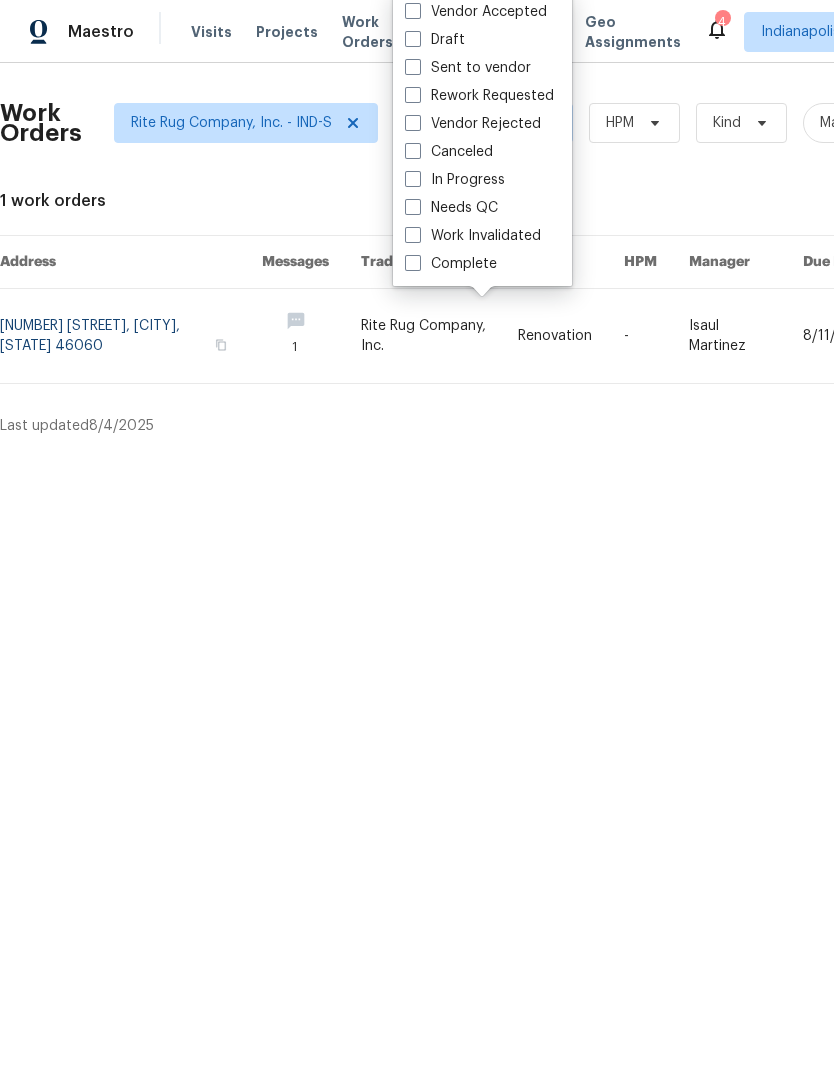checkbox on "false" 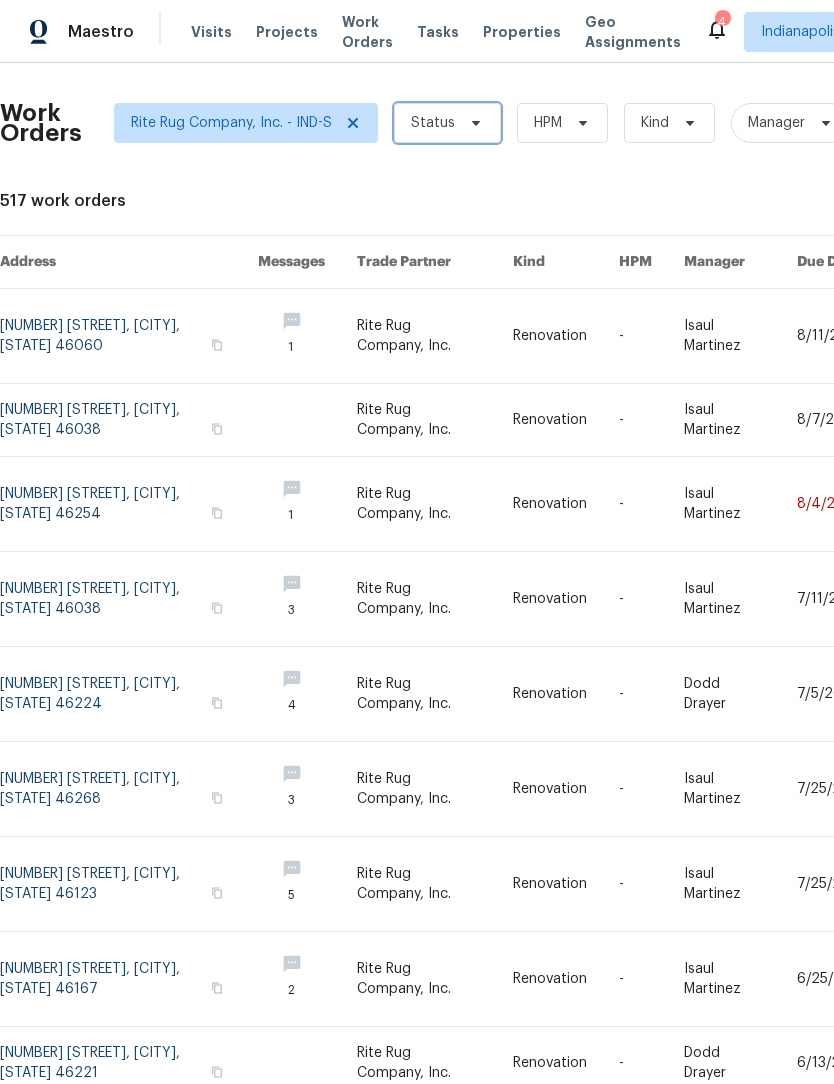 click on "Status" at bounding box center [433, 123] 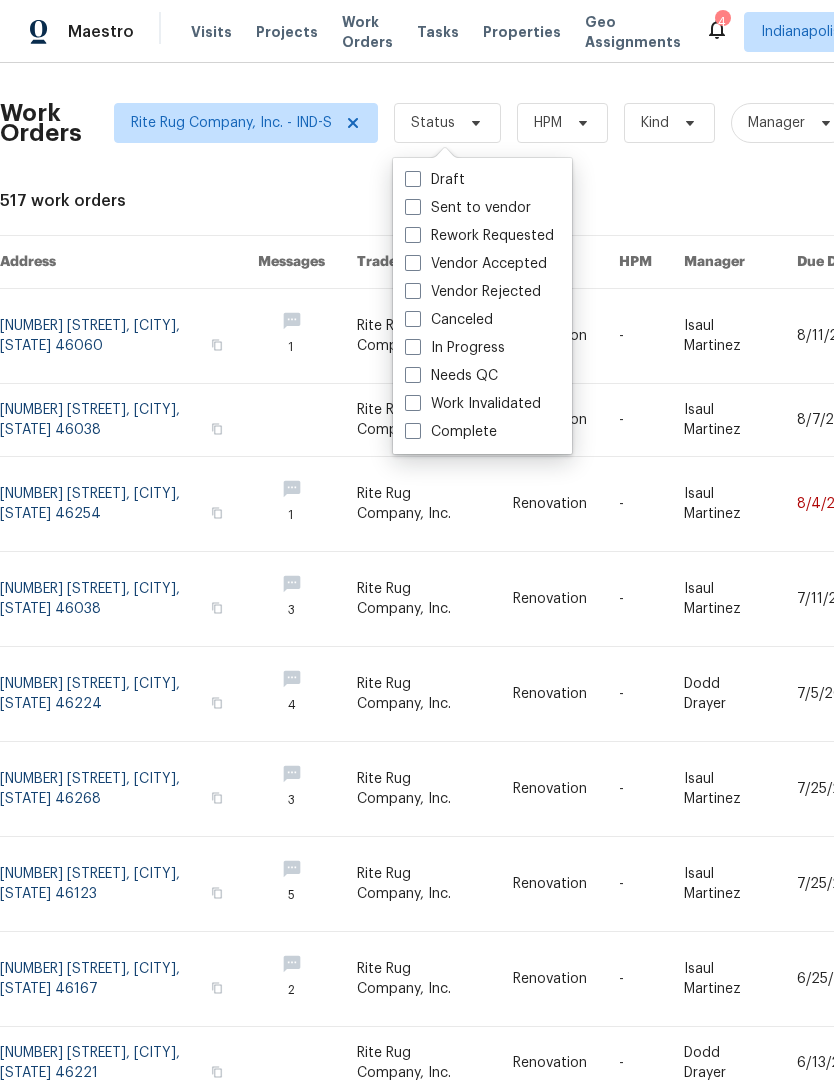 click at bounding box center [413, 347] 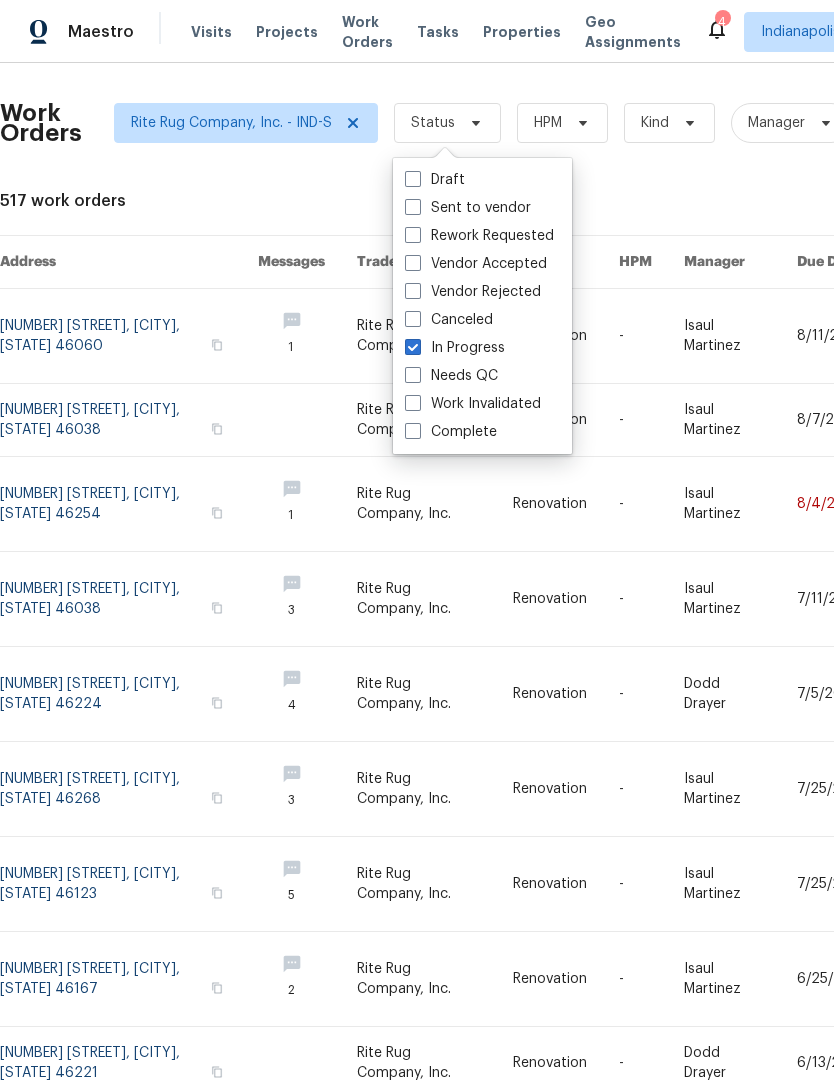 checkbox on "true" 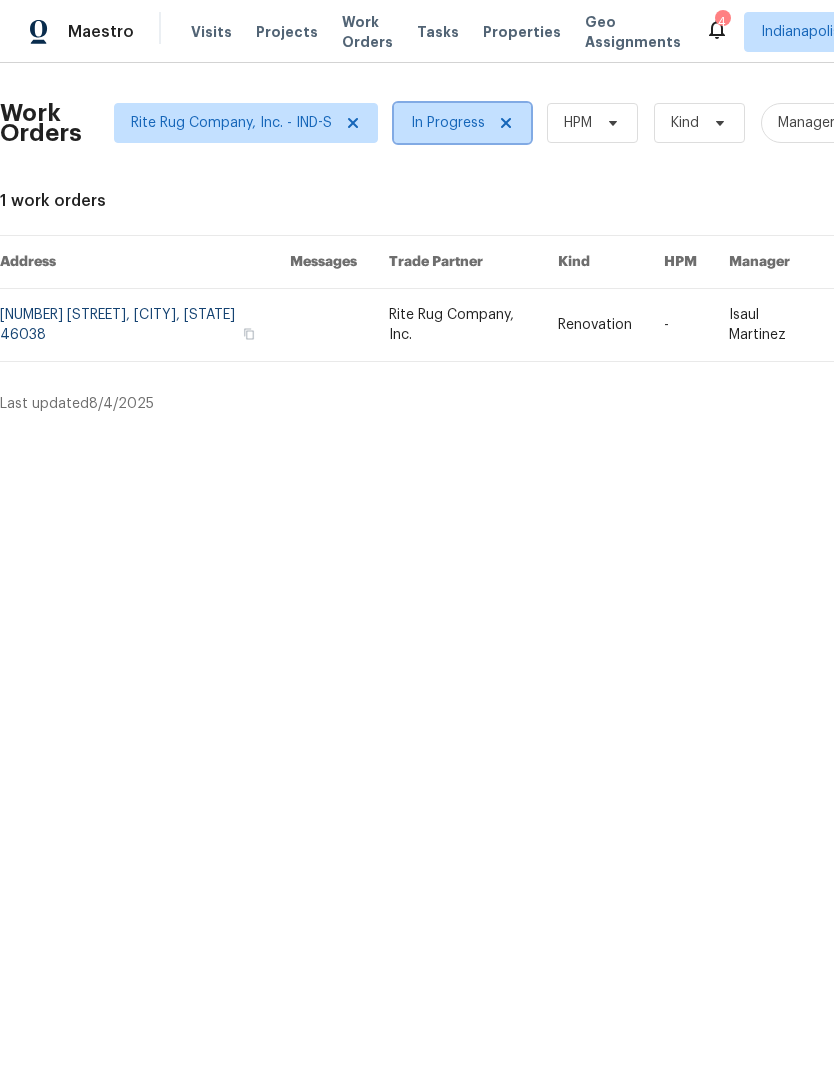 click at bounding box center [503, 123] 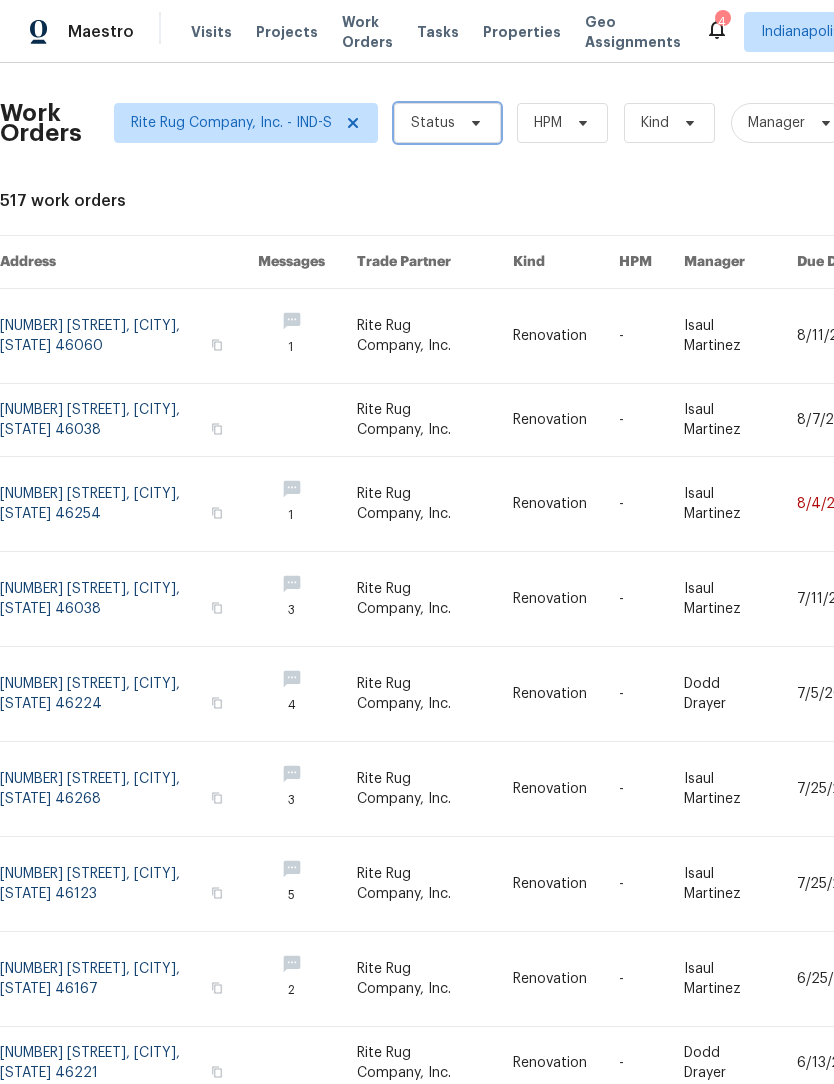 click on "Status" at bounding box center (433, 123) 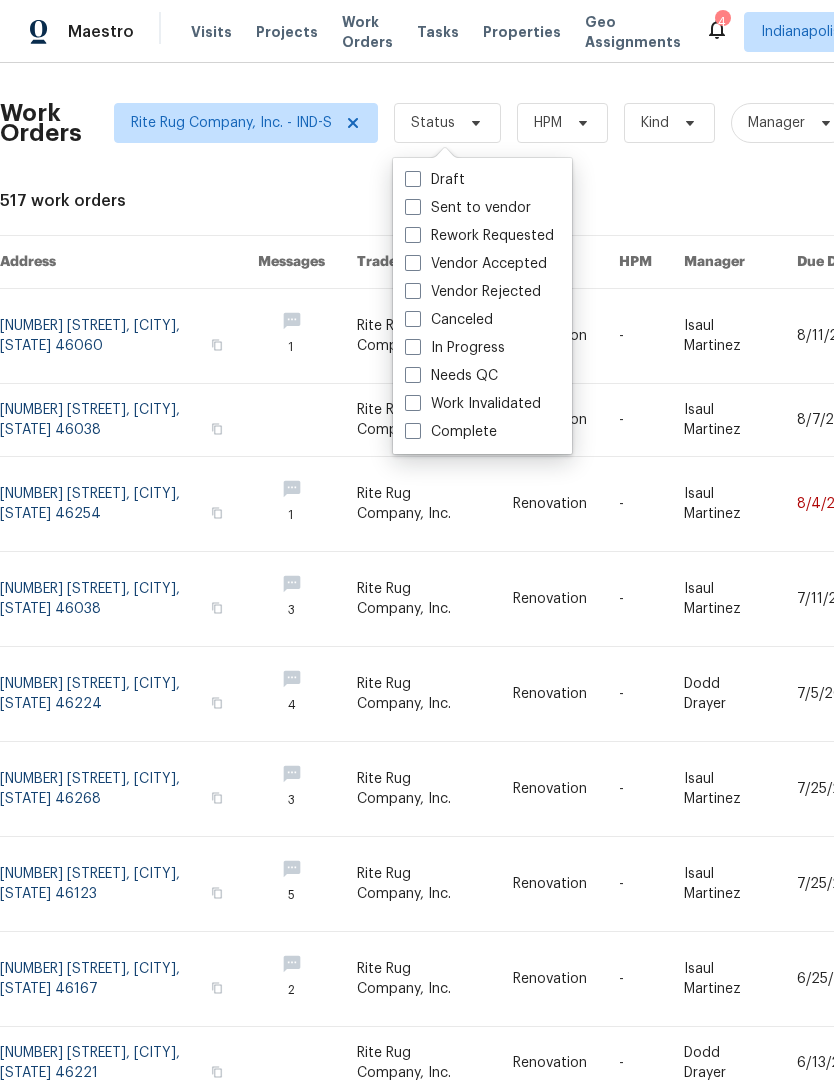 click at bounding box center [413, 431] 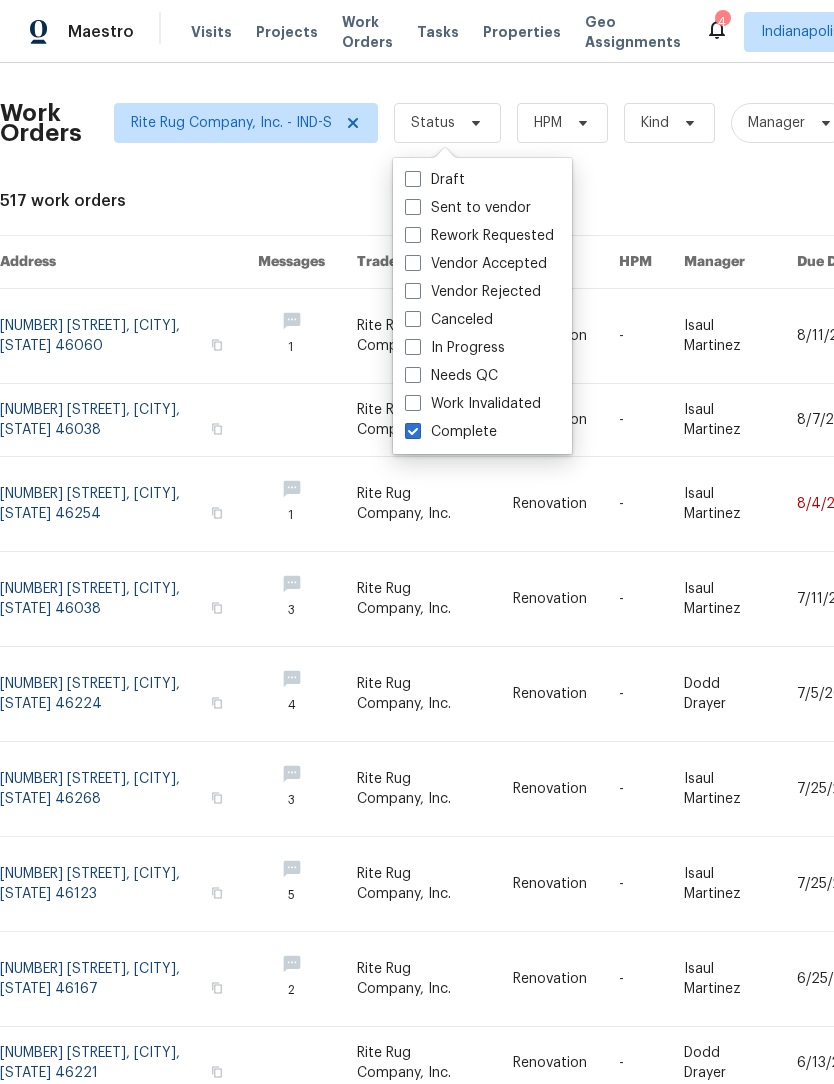 checkbox on "true" 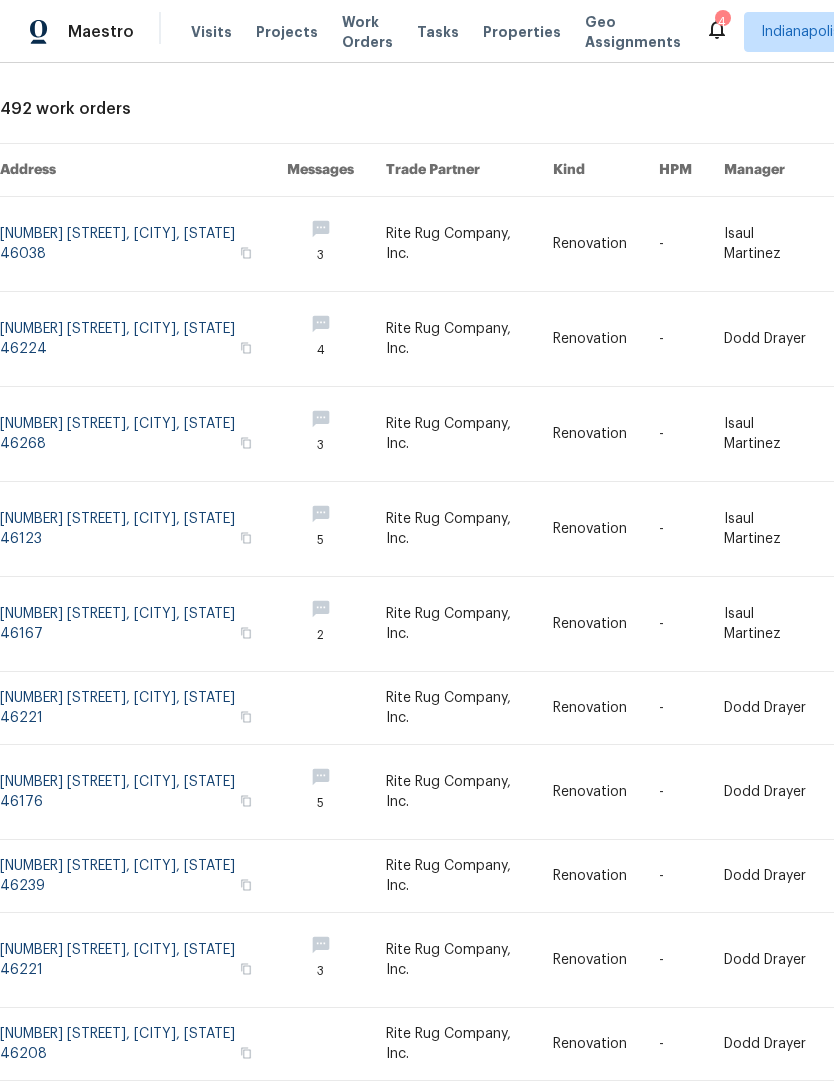 scroll, scrollTop: 91, scrollLeft: 0, axis: vertical 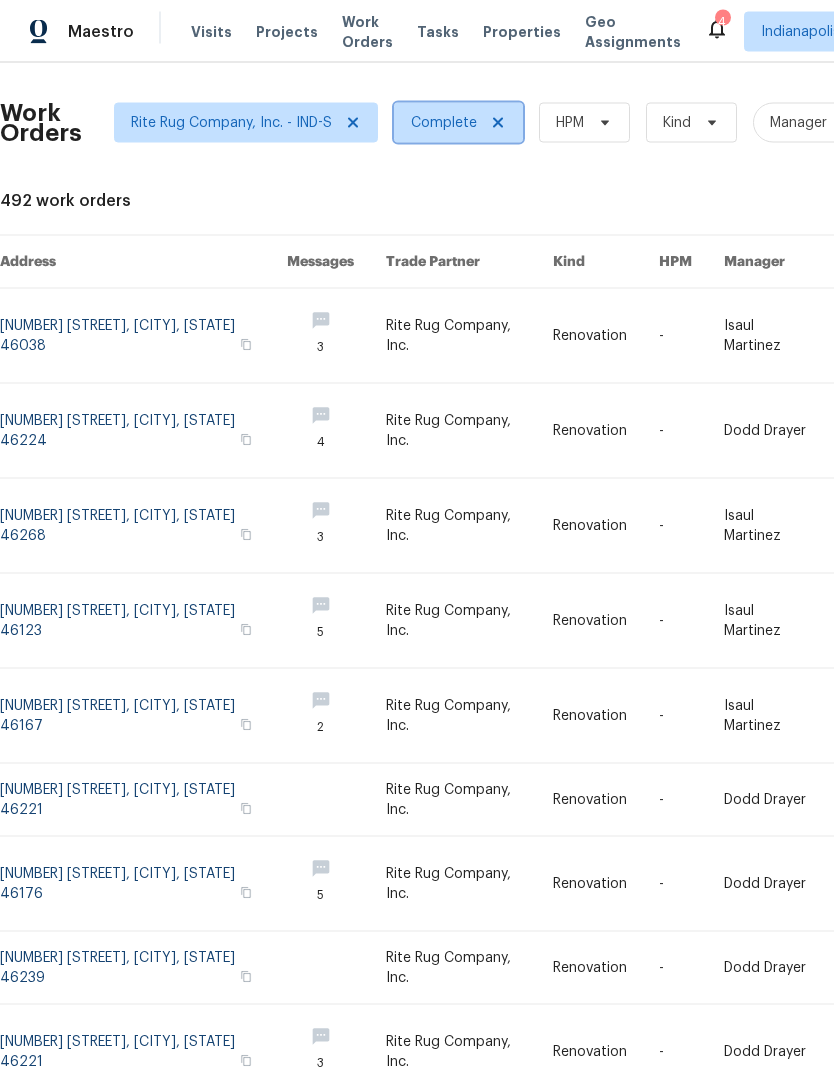 click at bounding box center [495, 123] 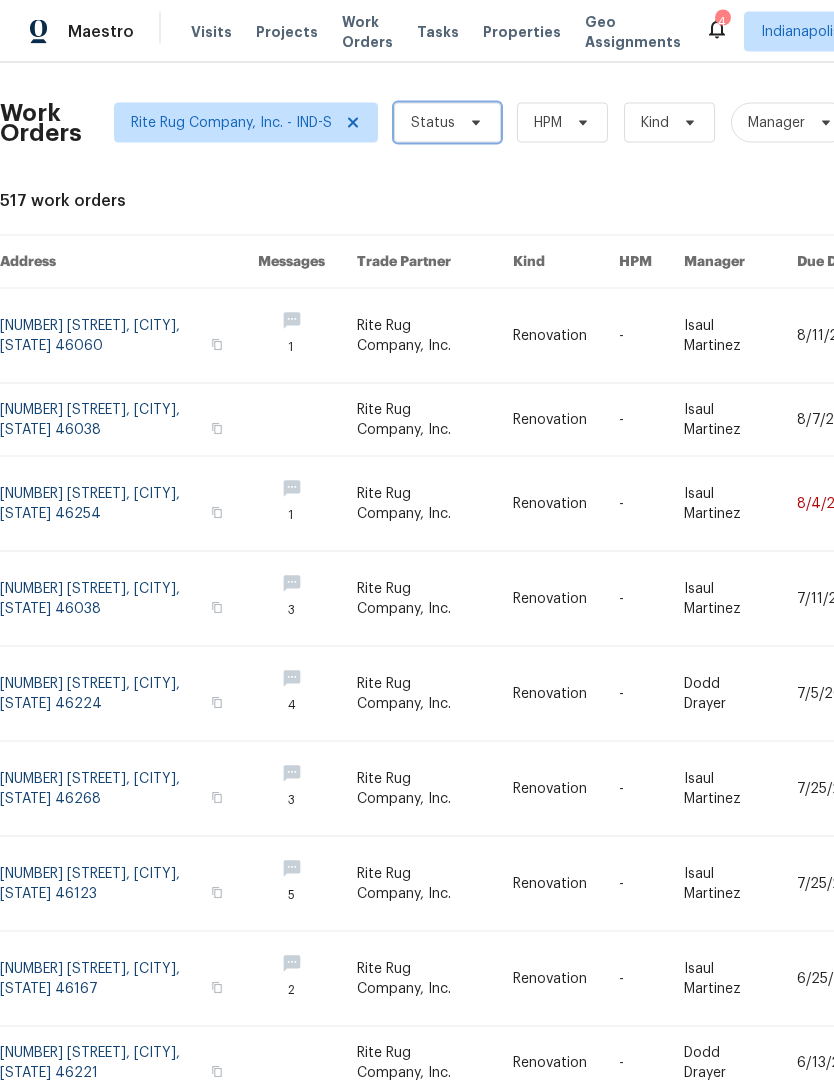scroll, scrollTop: 0, scrollLeft: 0, axis: both 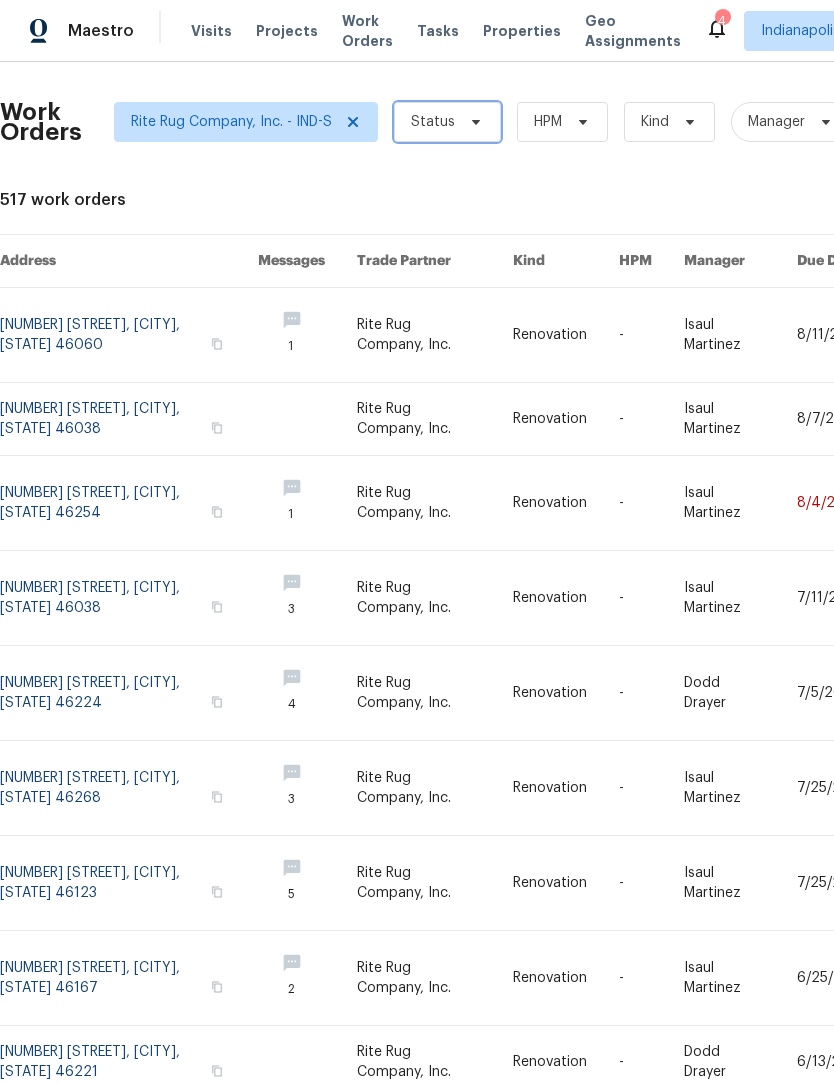 click on "Status" at bounding box center [433, 123] 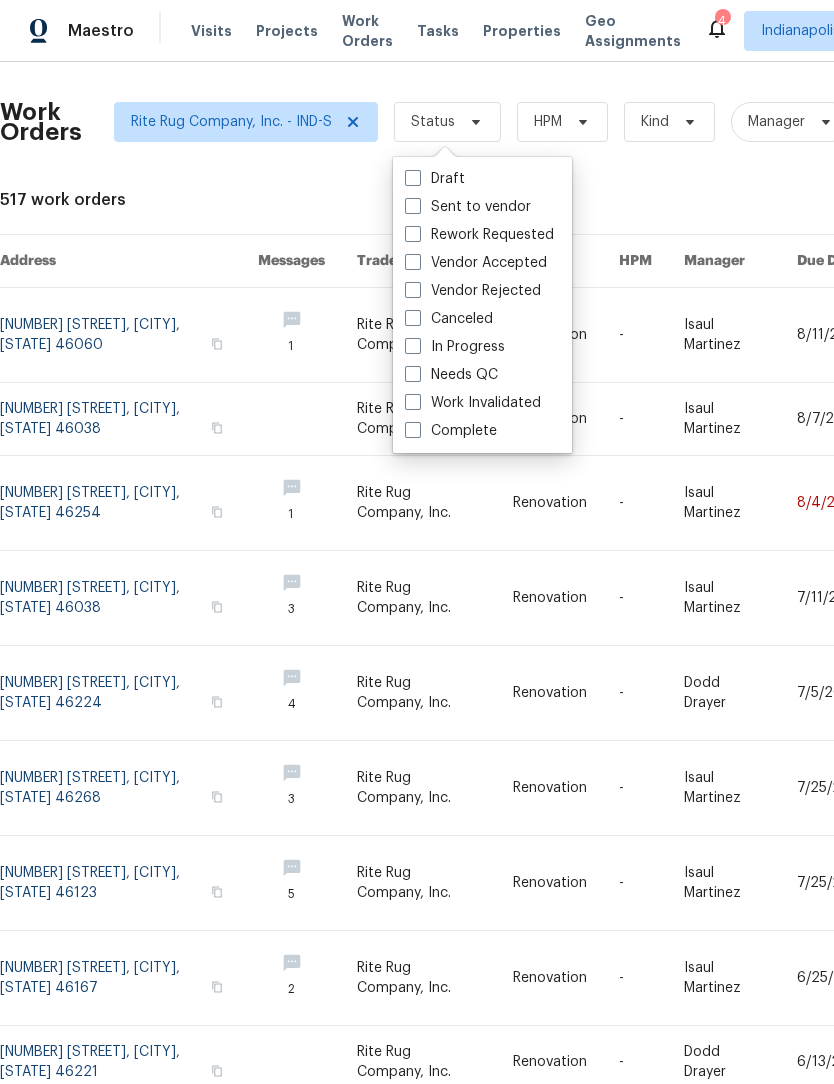 click on "Sent to vendor" at bounding box center (468, 208) 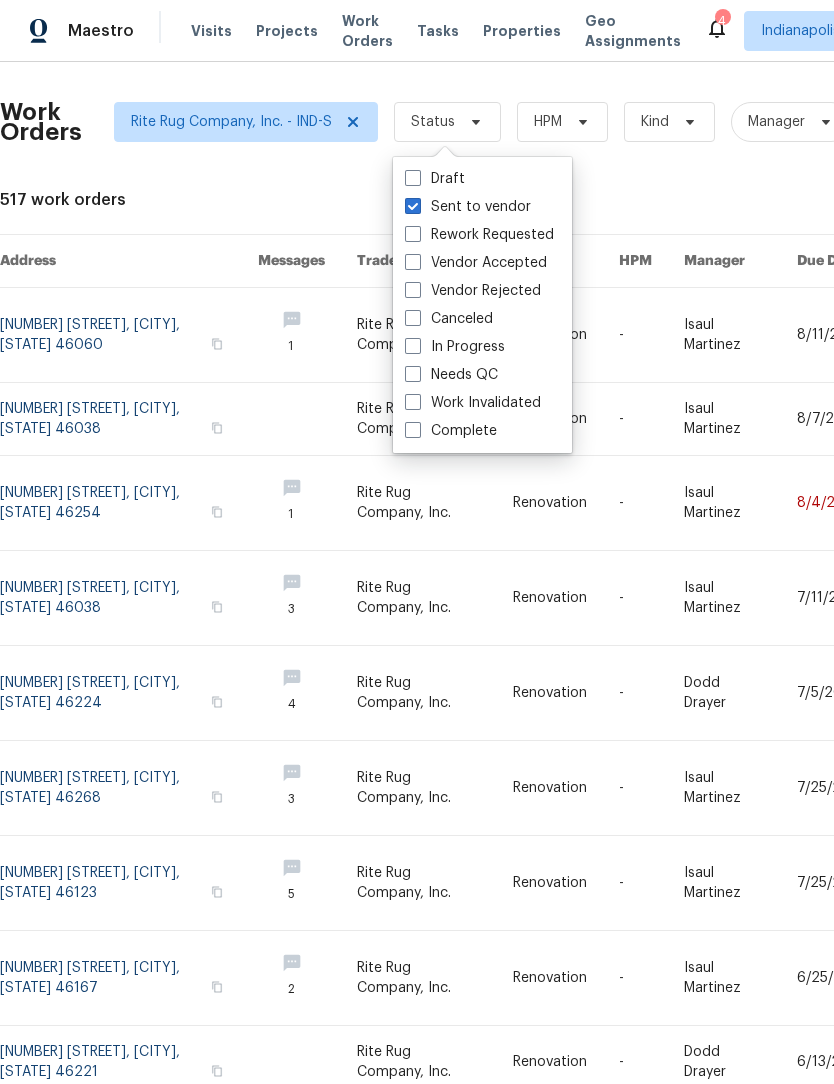 checkbox on "true" 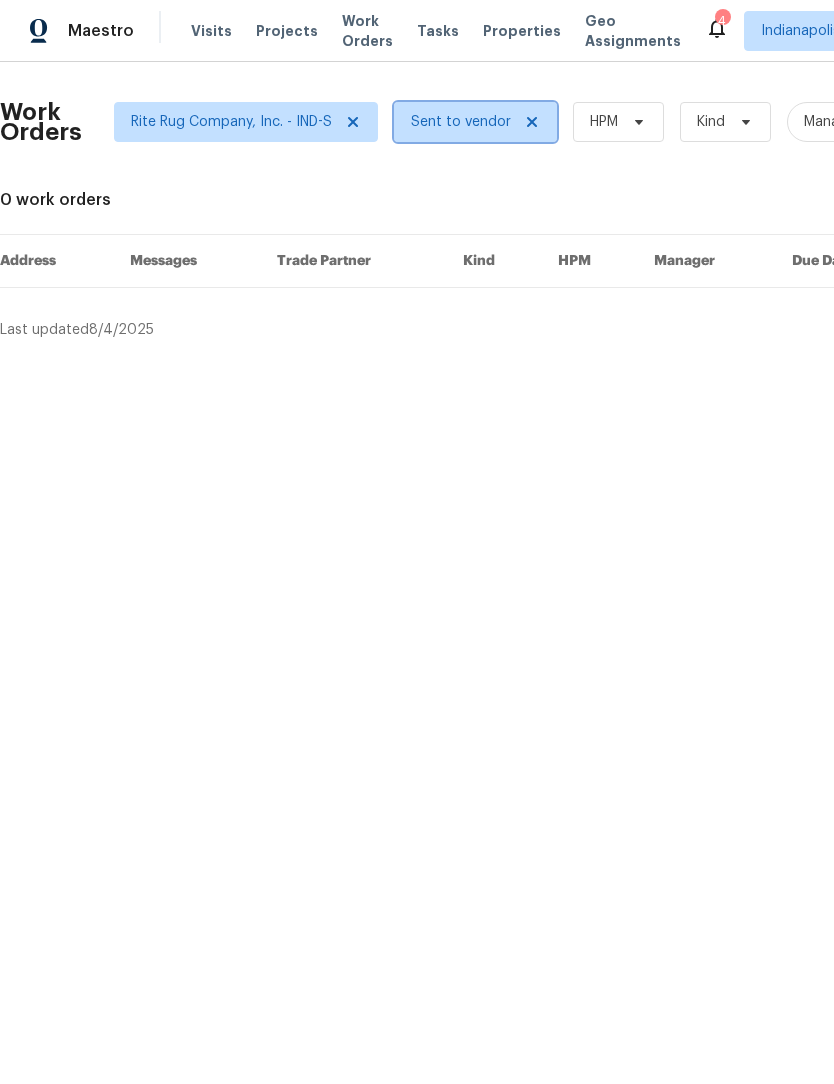 click 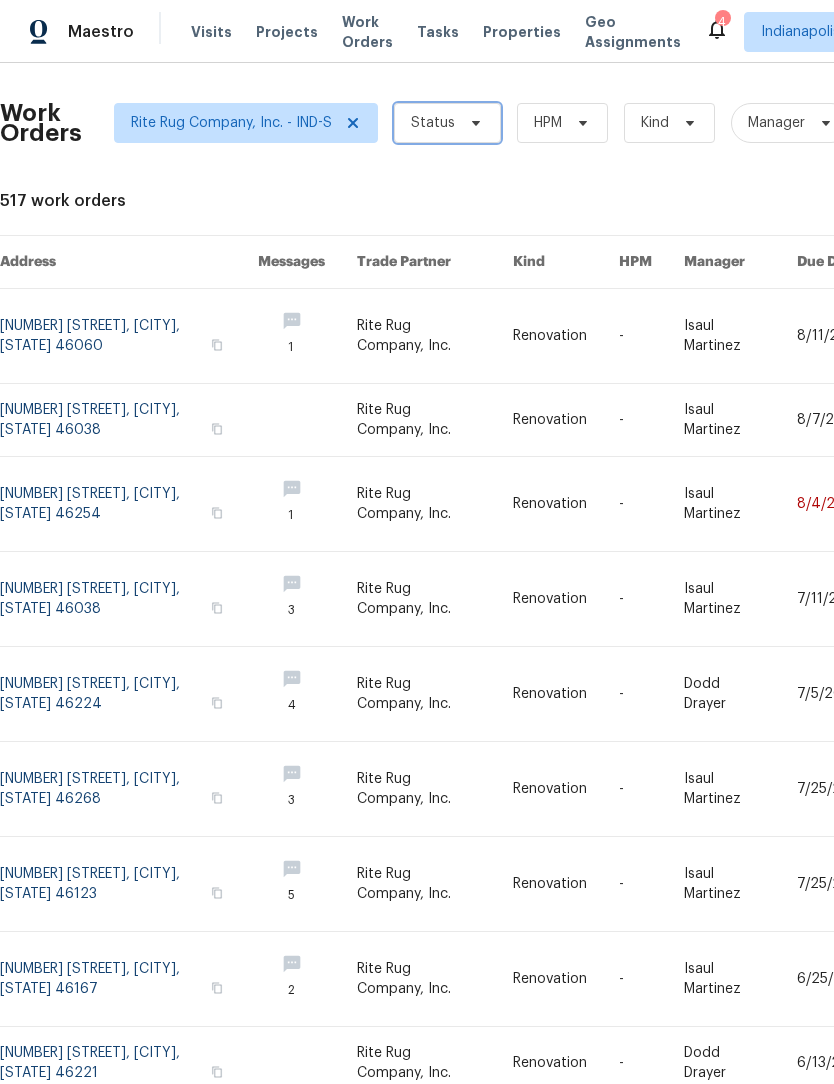click on "Status" at bounding box center [433, 123] 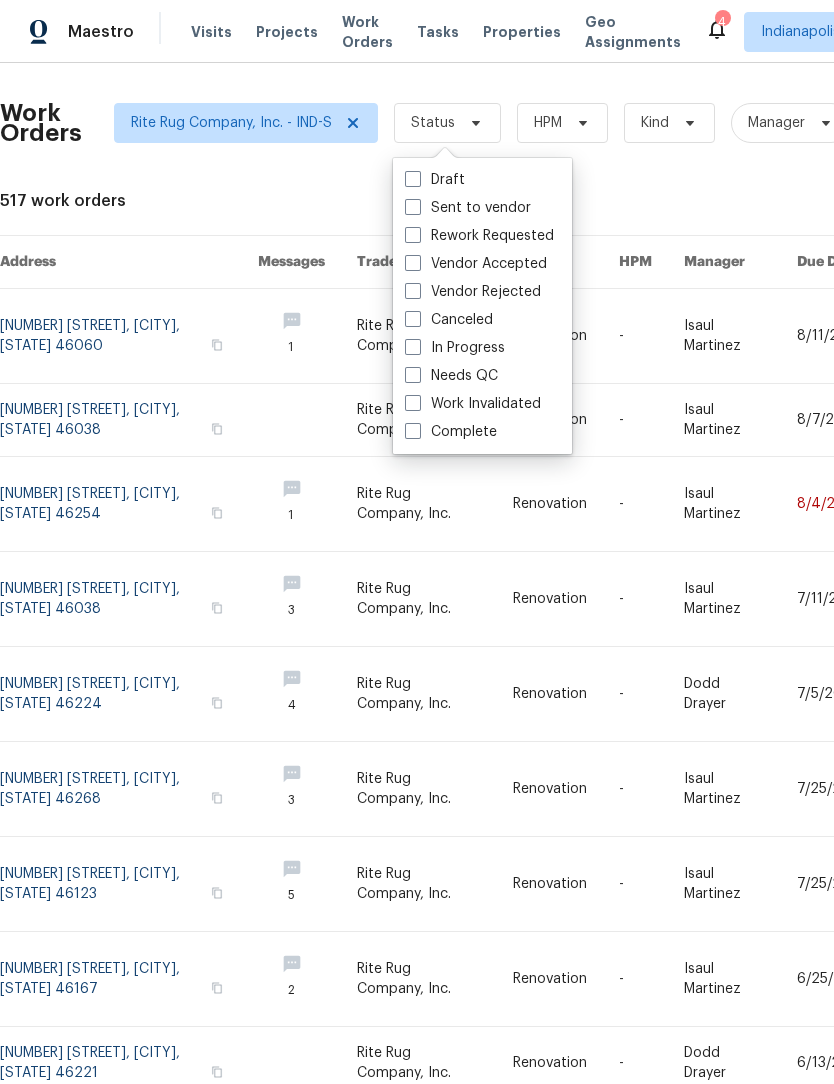 click at bounding box center (413, 179) 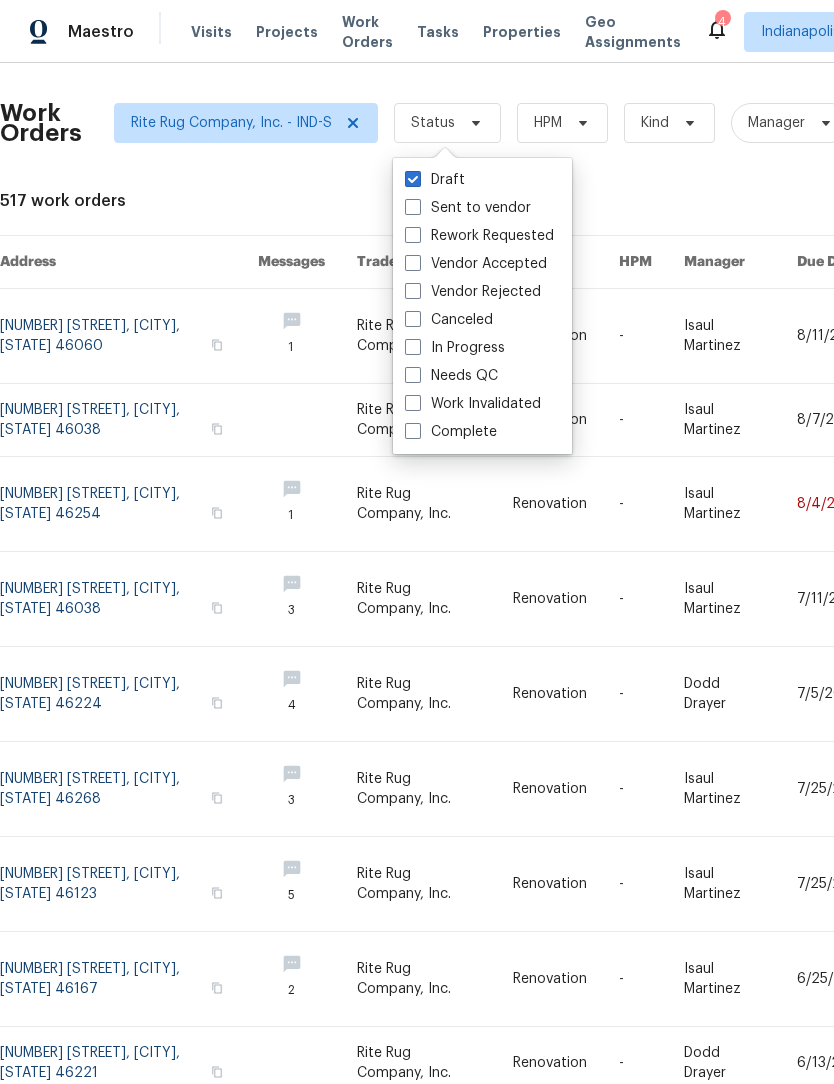 checkbox on "true" 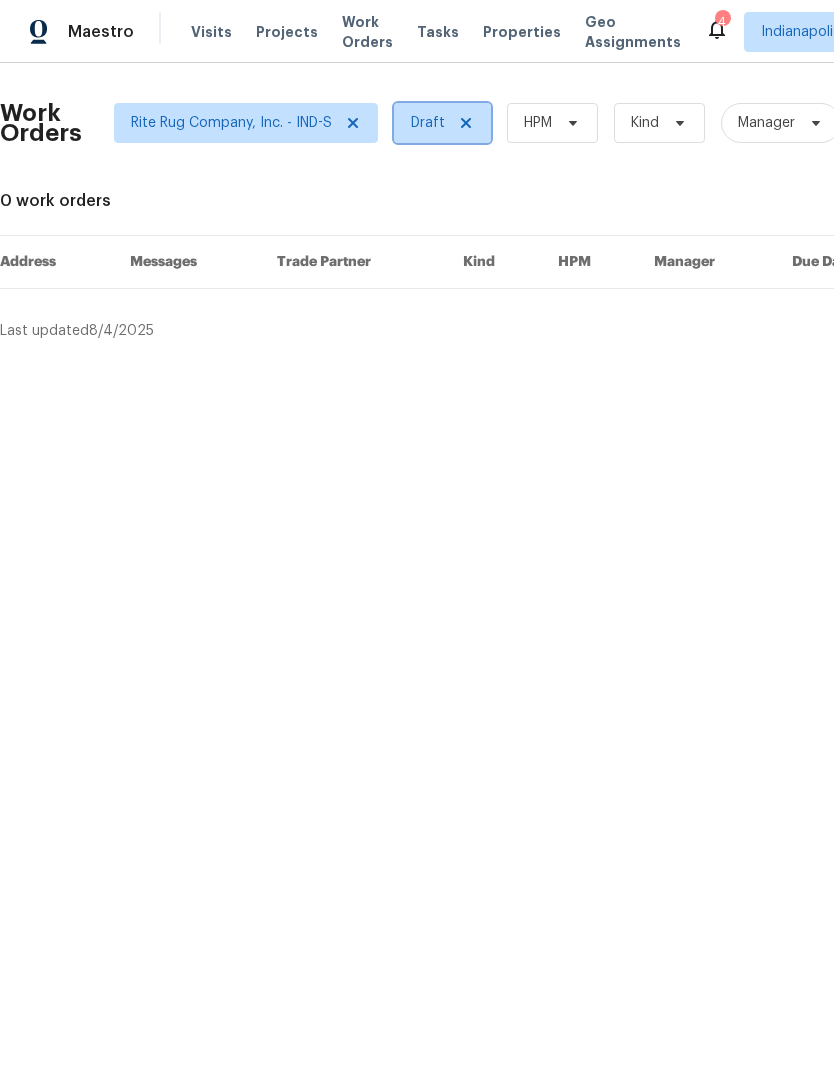 click 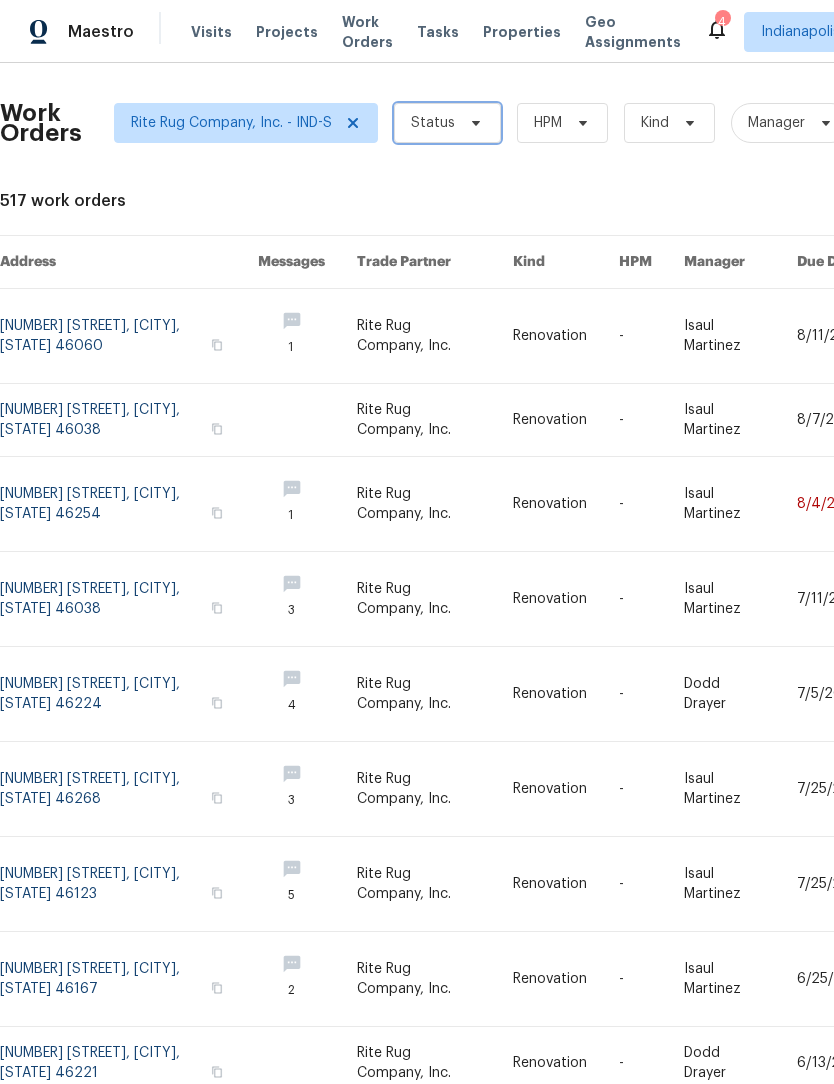 click on "Status" at bounding box center (433, 123) 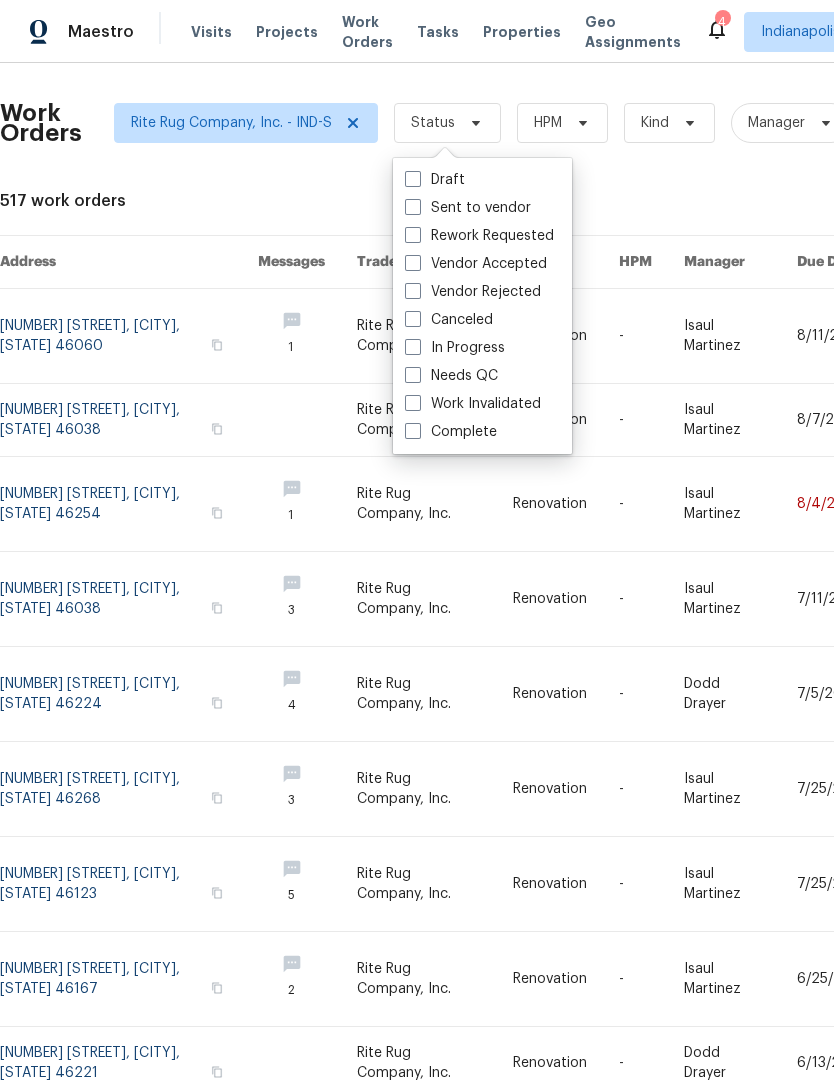 click at bounding box center (413, 263) 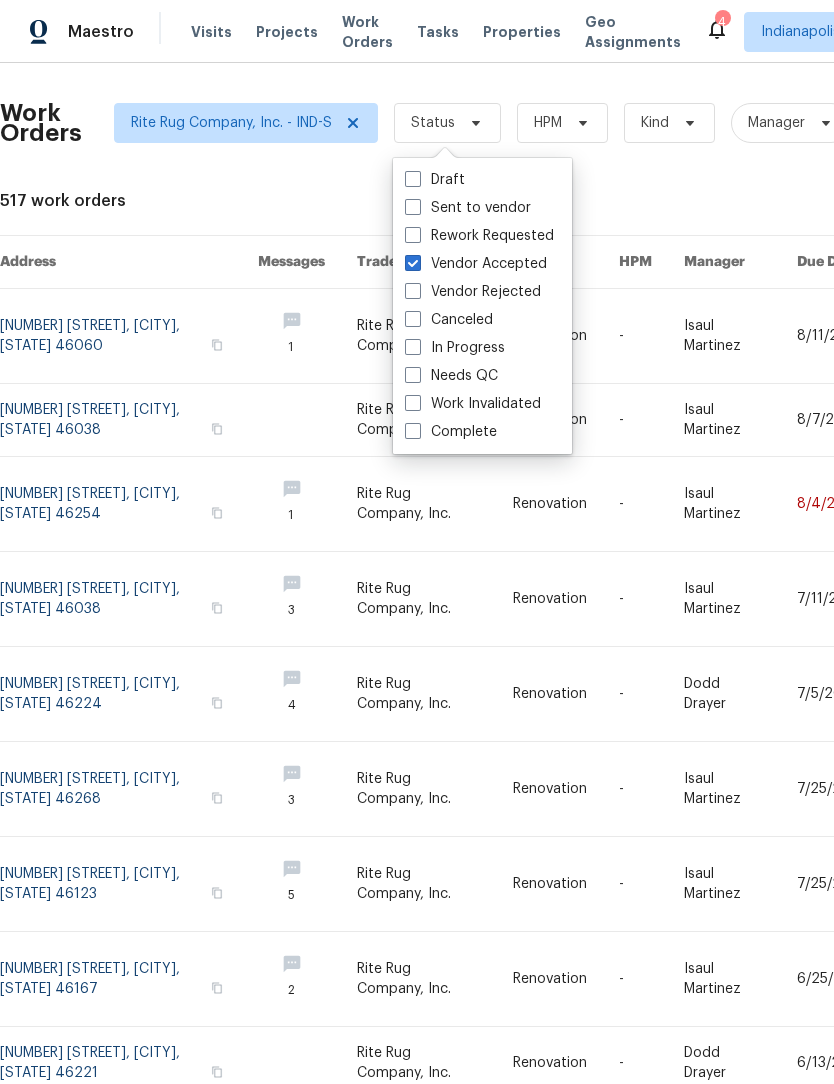 checkbox on "true" 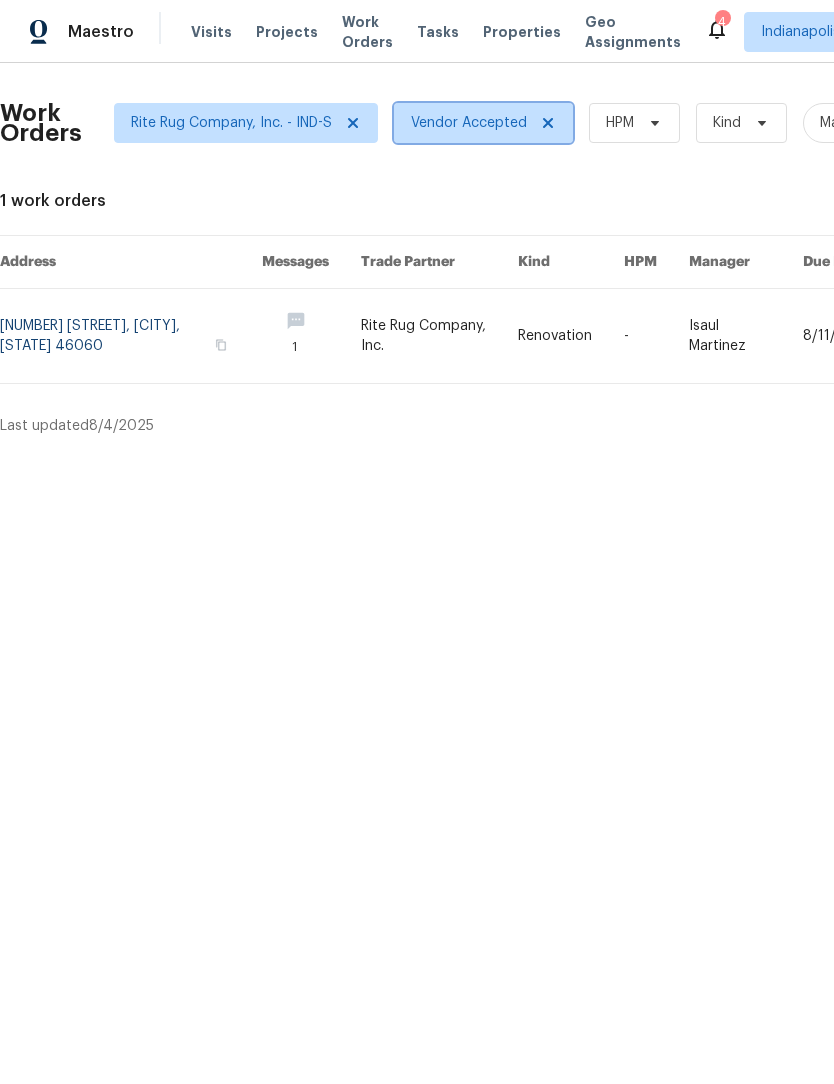 click 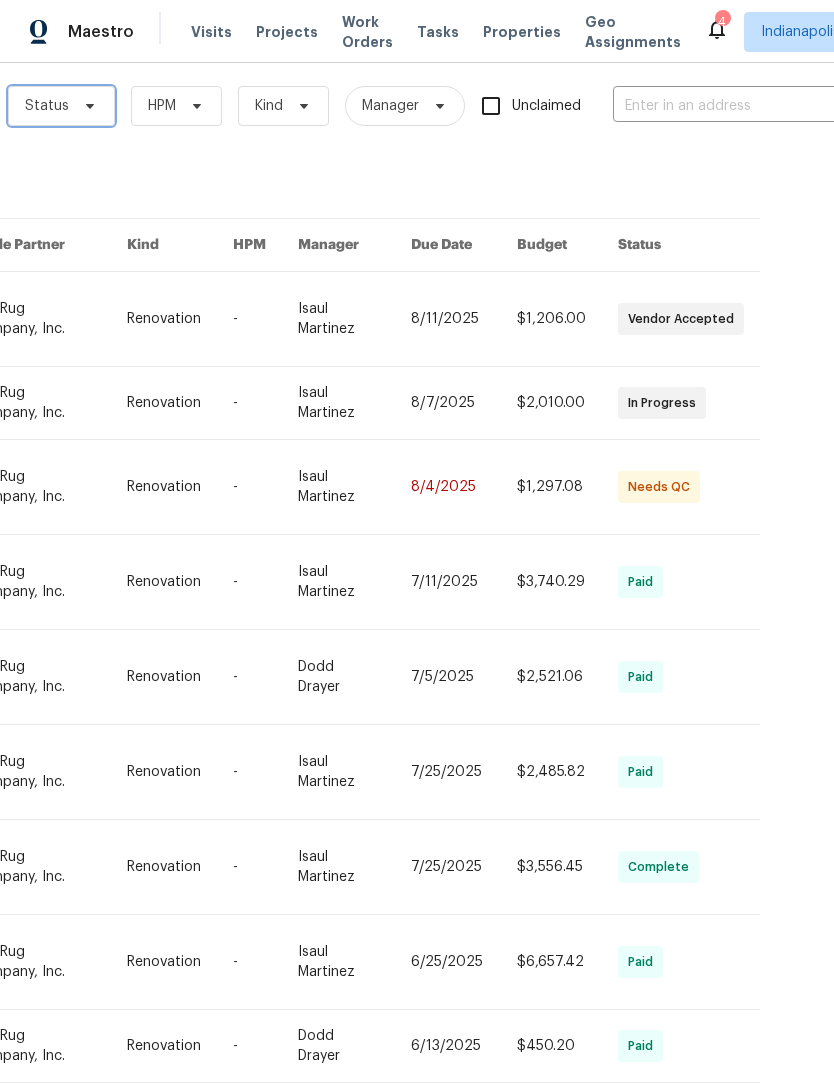 scroll, scrollTop: 18, scrollLeft: 417, axis: both 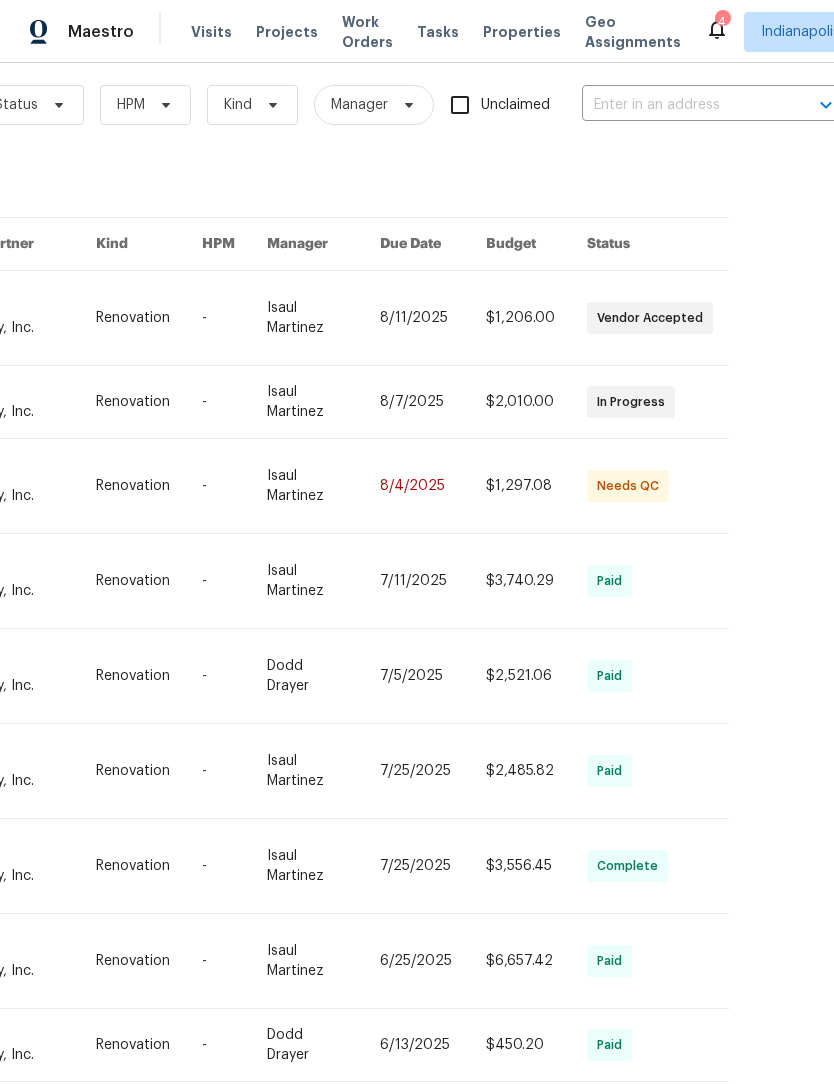 click at bounding box center [682, 105] 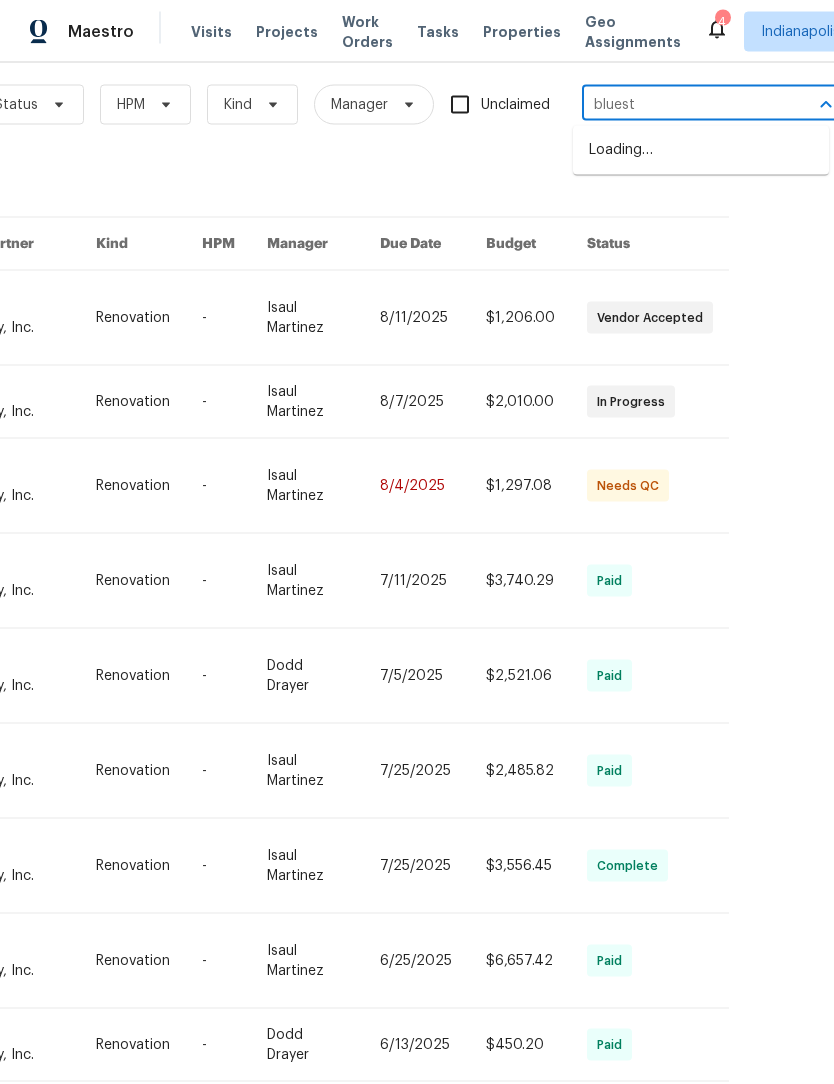 type on "blueste" 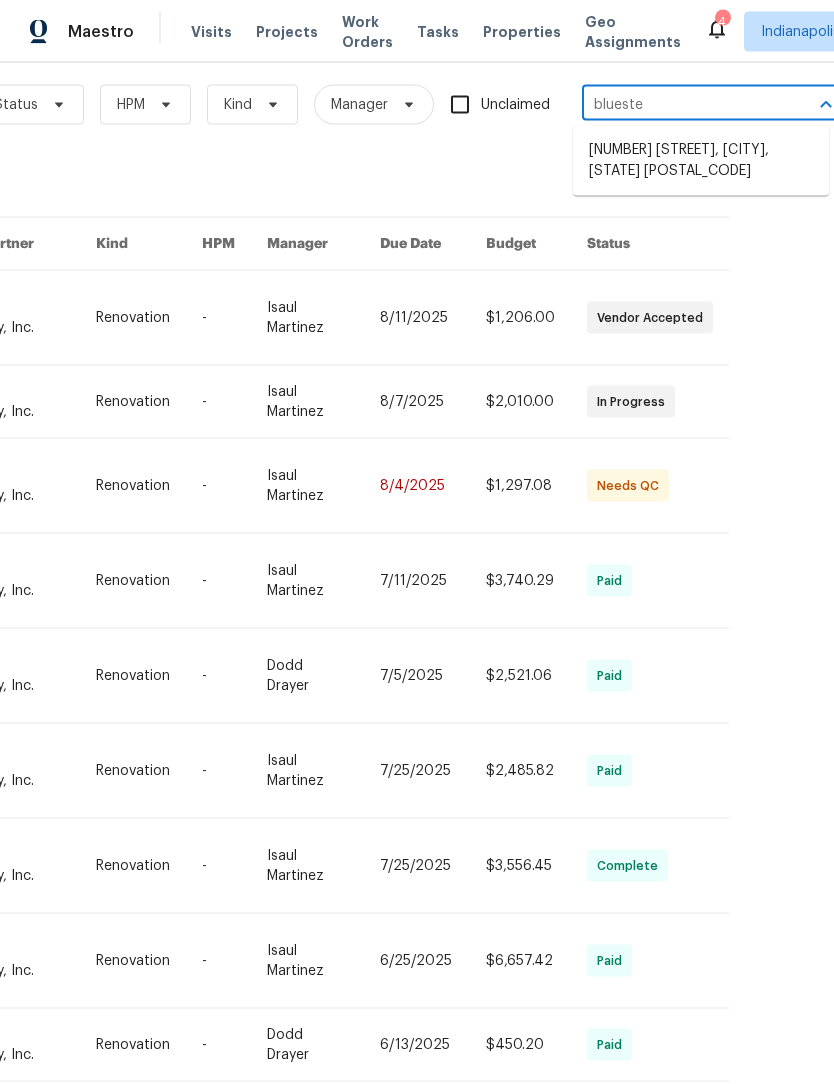 click on "[NUMBER] [STREET], [CITY], [STATE] [POSTAL_CODE]" at bounding box center [701, 161] 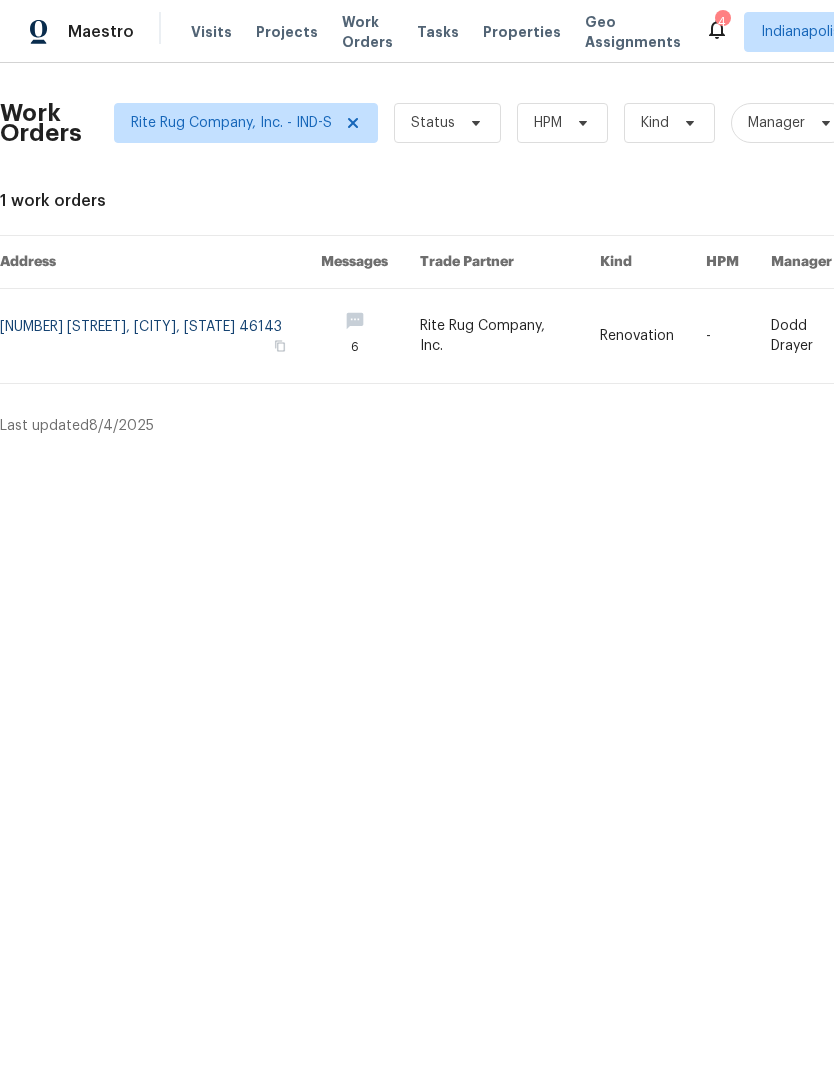 scroll, scrollTop: 0, scrollLeft: 0, axis: both 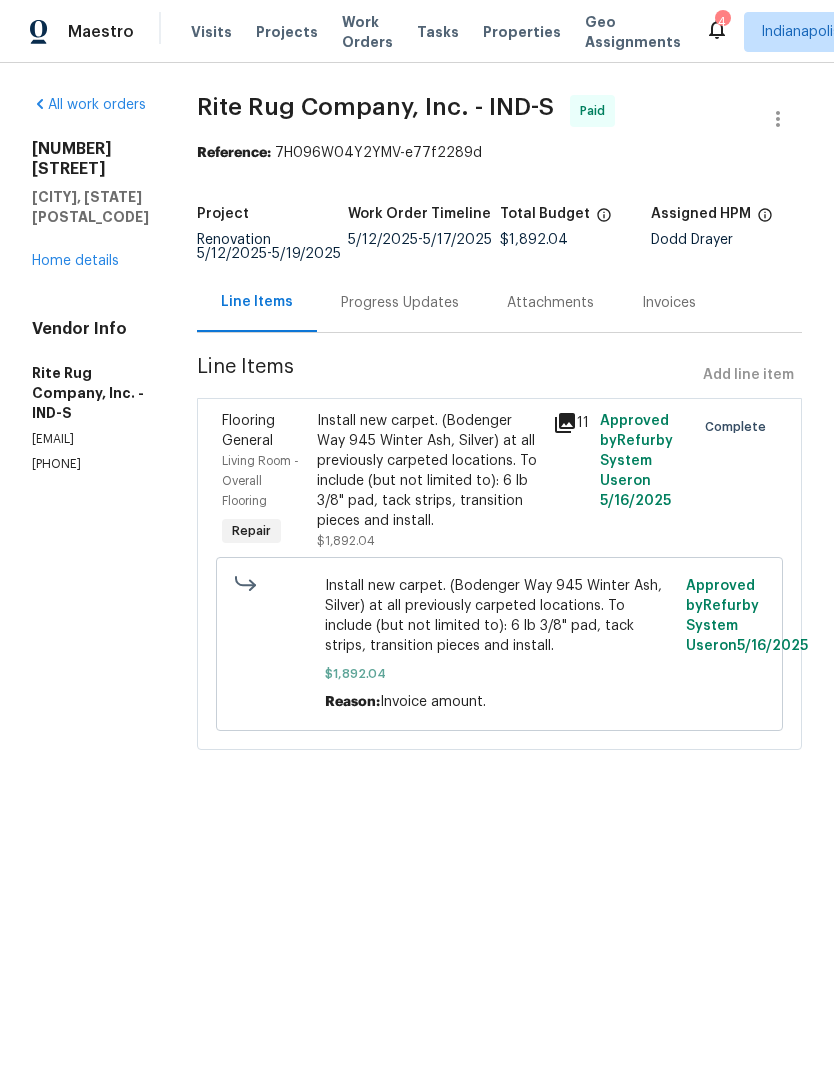 click on "Progress Updates" at bounding box center (400, 303) 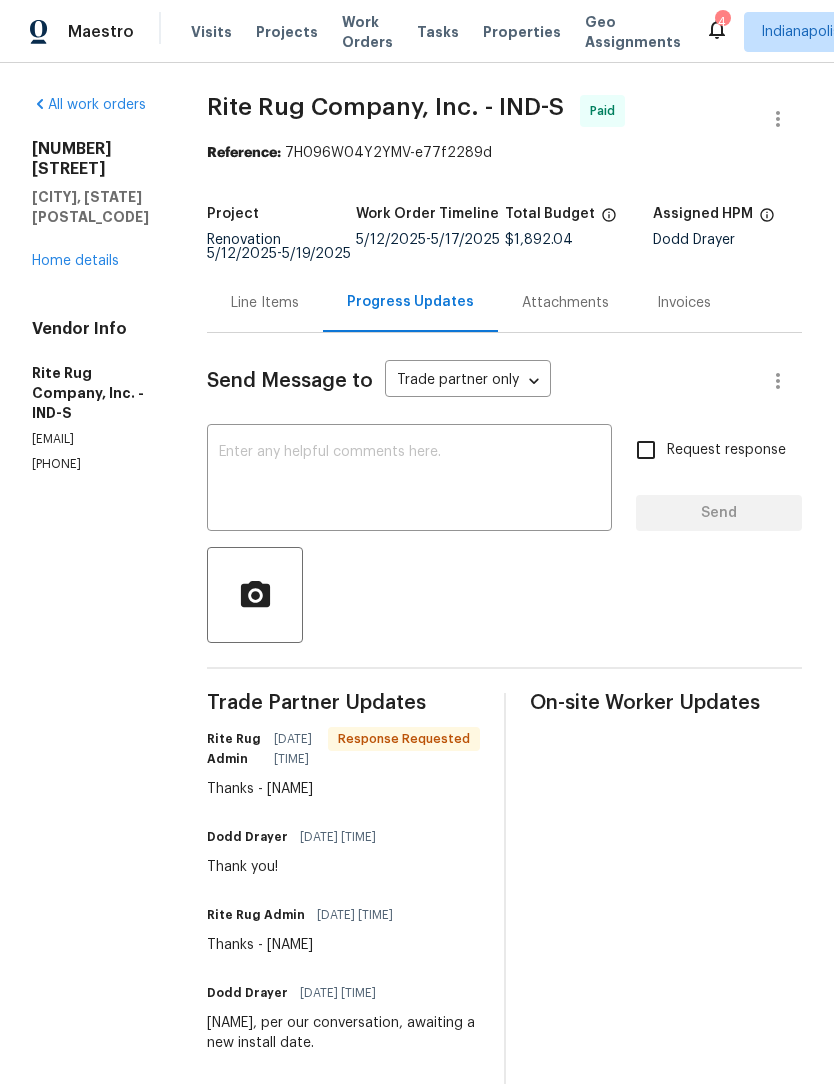 scroll, scrollTop: 0, scrollLeft: 0, axis: both 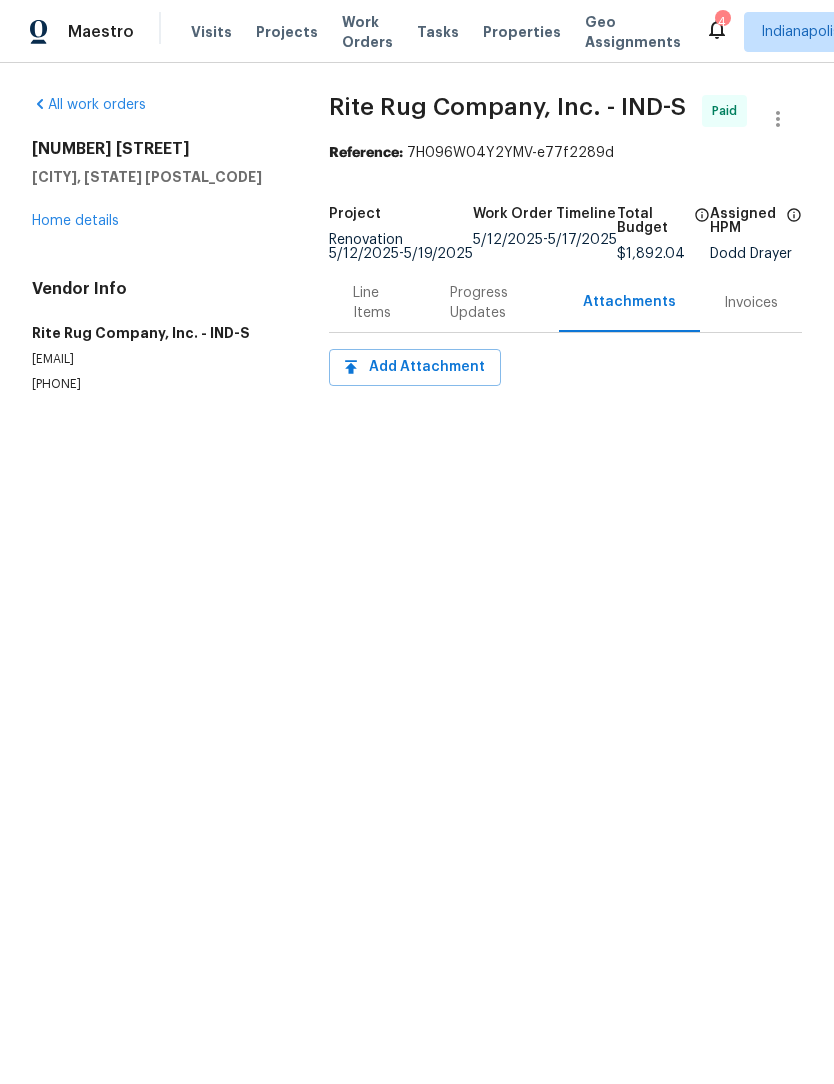 click on "Invoices" at bounding box center (751, 303) 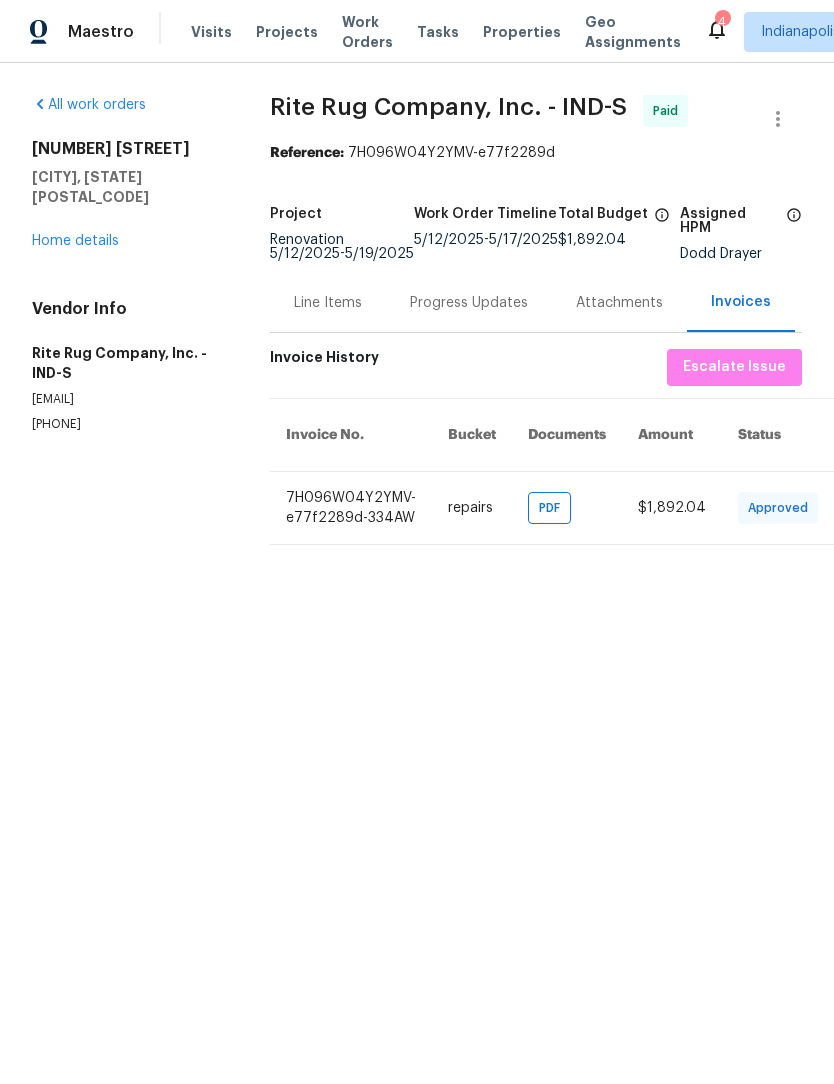 click on "Line Items" at bounding box center (328, 303) 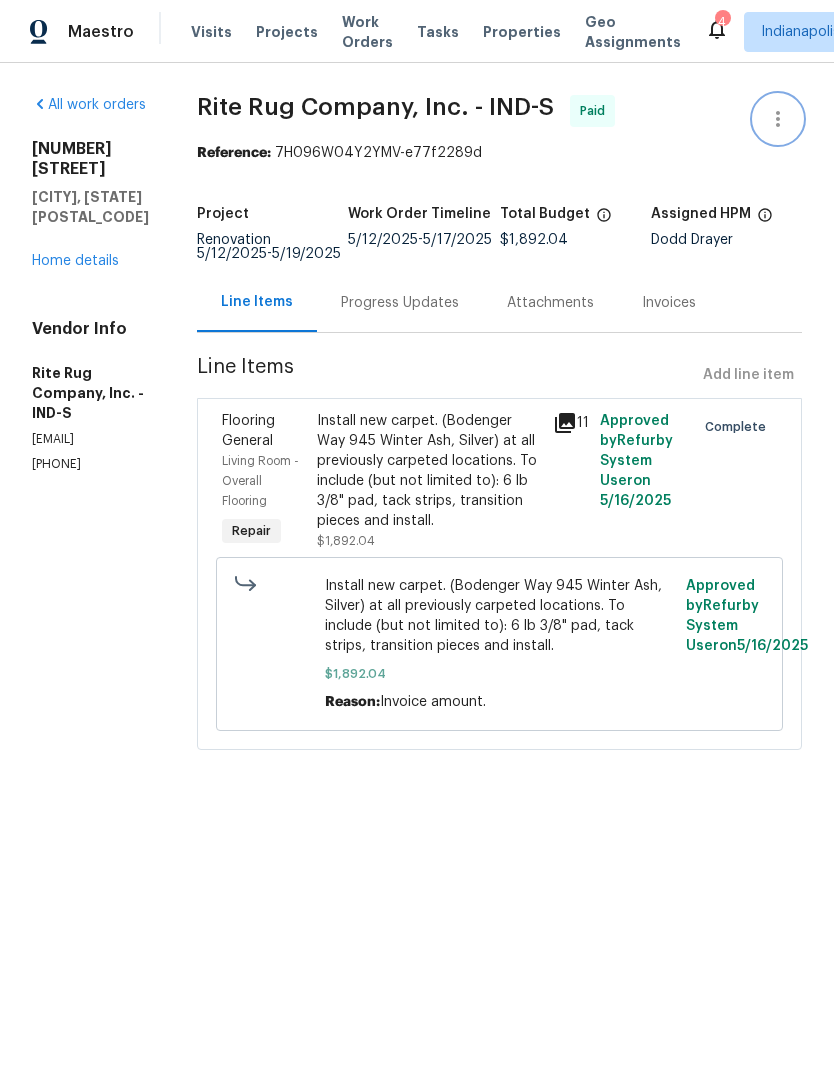 click 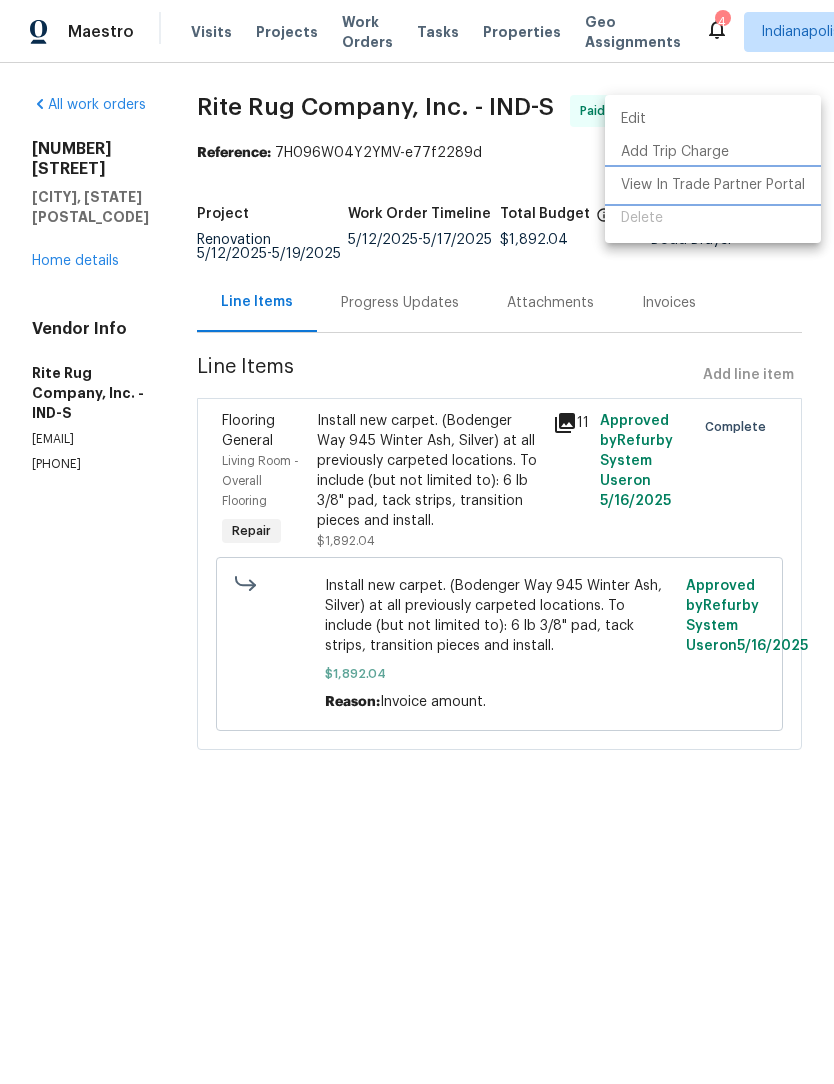 click on "View In Trade Partner Portal" at bounding box center [713, 185] 